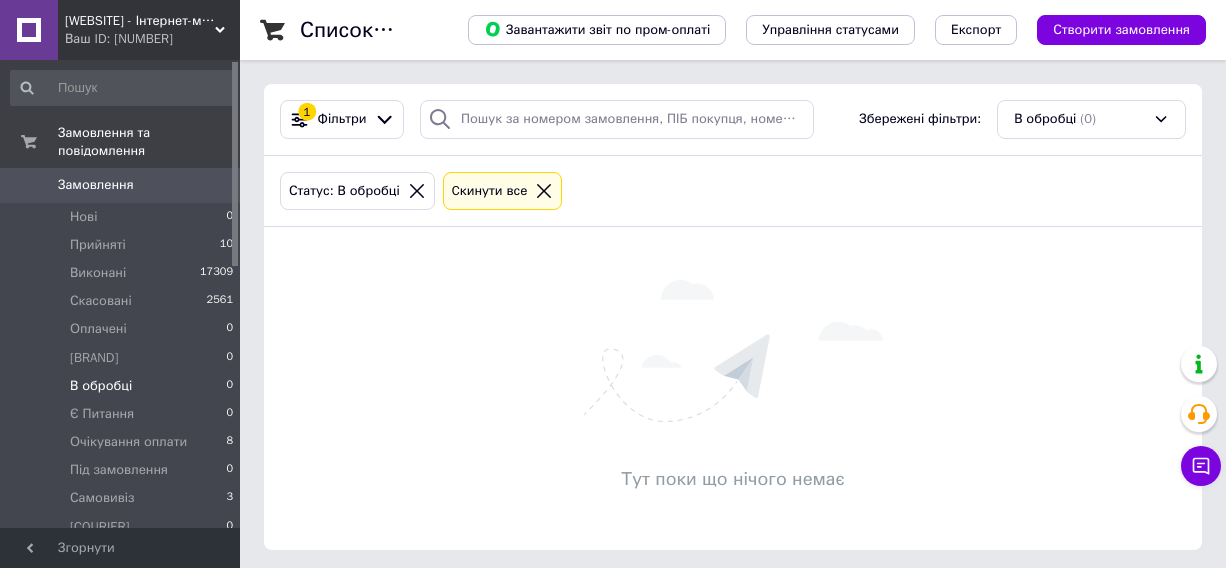 scroll, scrollTop: 0, scrollLeft: 0, axis: both 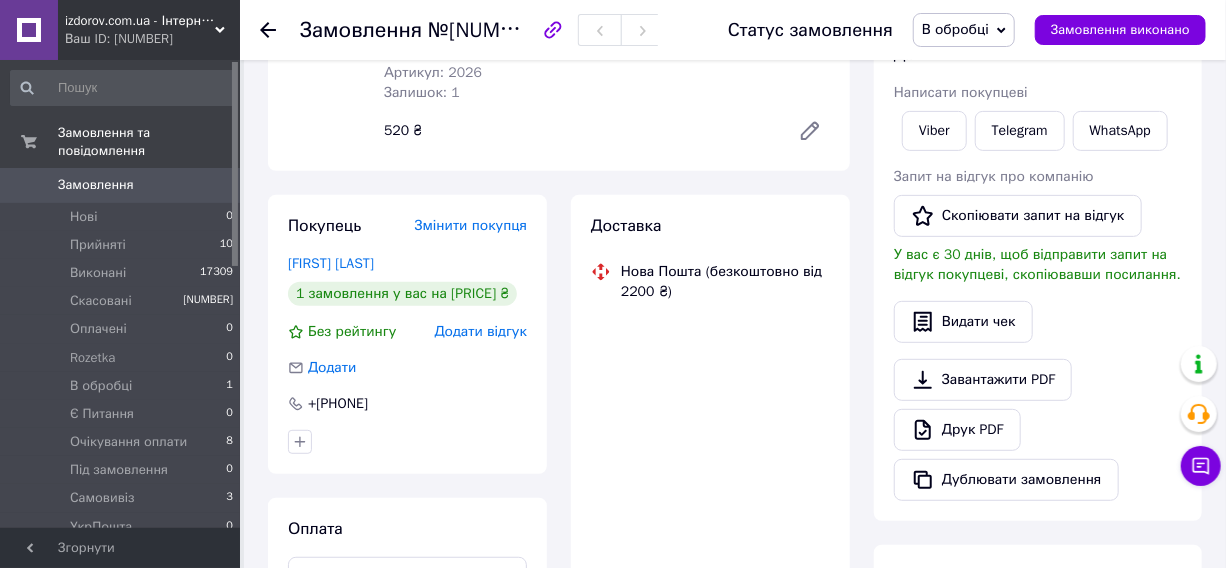 click on "[FIRST] [LAST]" at bounding box center (331, 263) 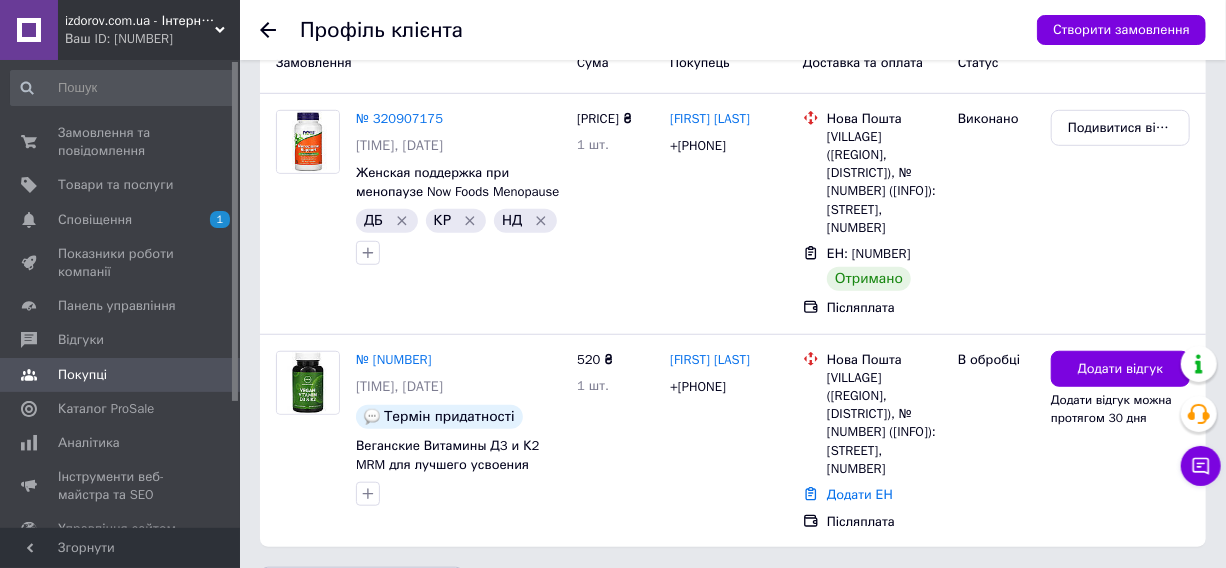scroll, scrollTop: 307, scrollLeft: 0, axis: vertical 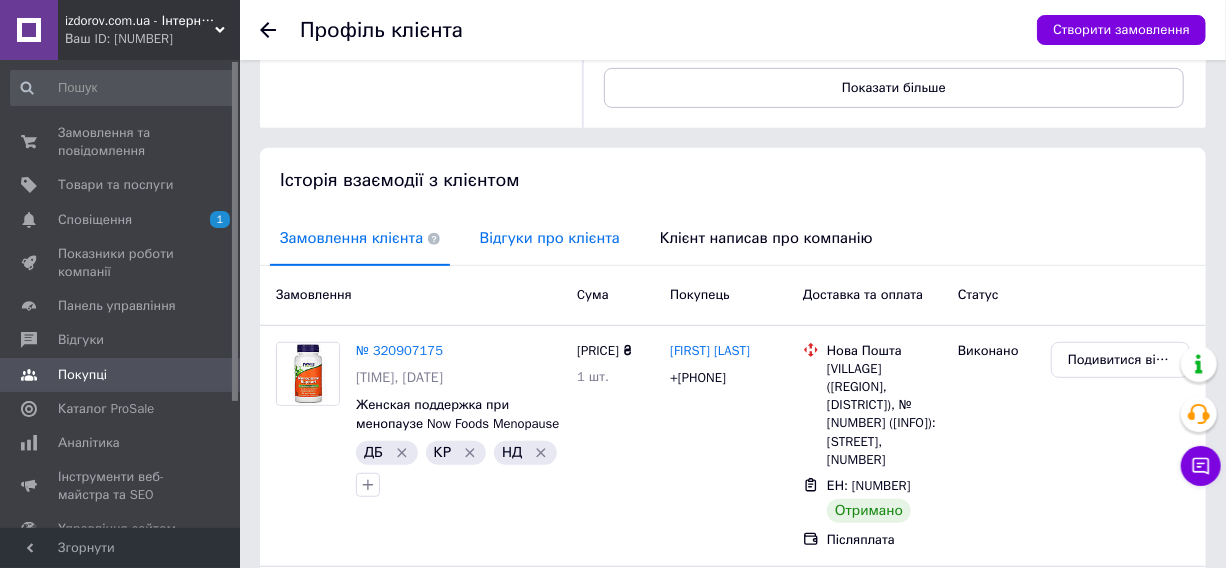click on "Відгуки про клієнта" at bounding box center (550, 238) 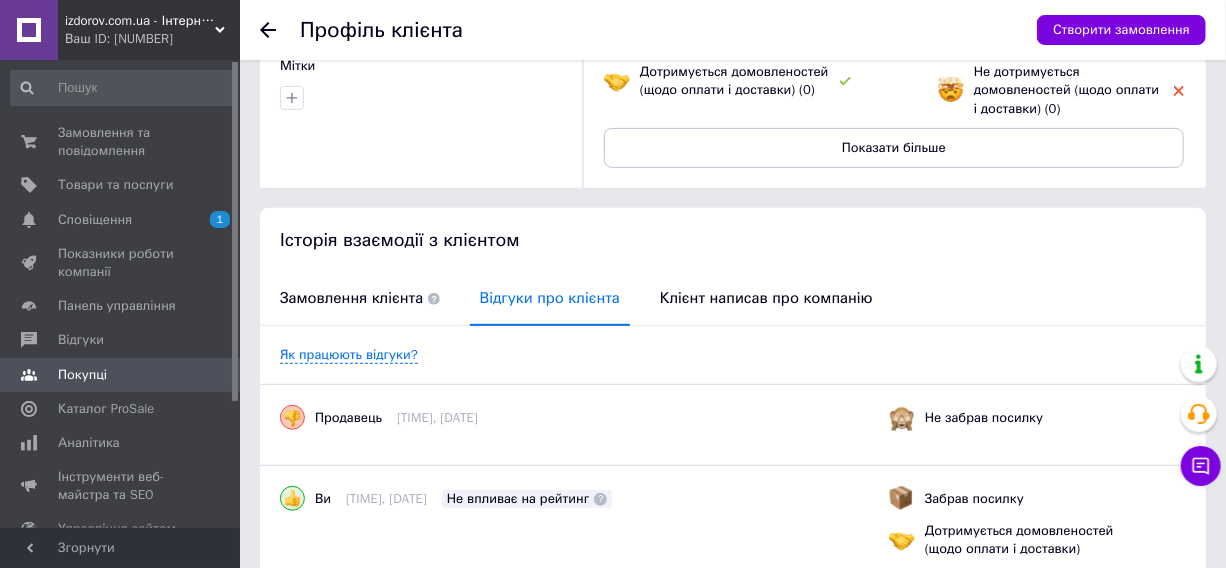 scroll, scrollTop: 55, scrollLeft: 0, axis: vertical 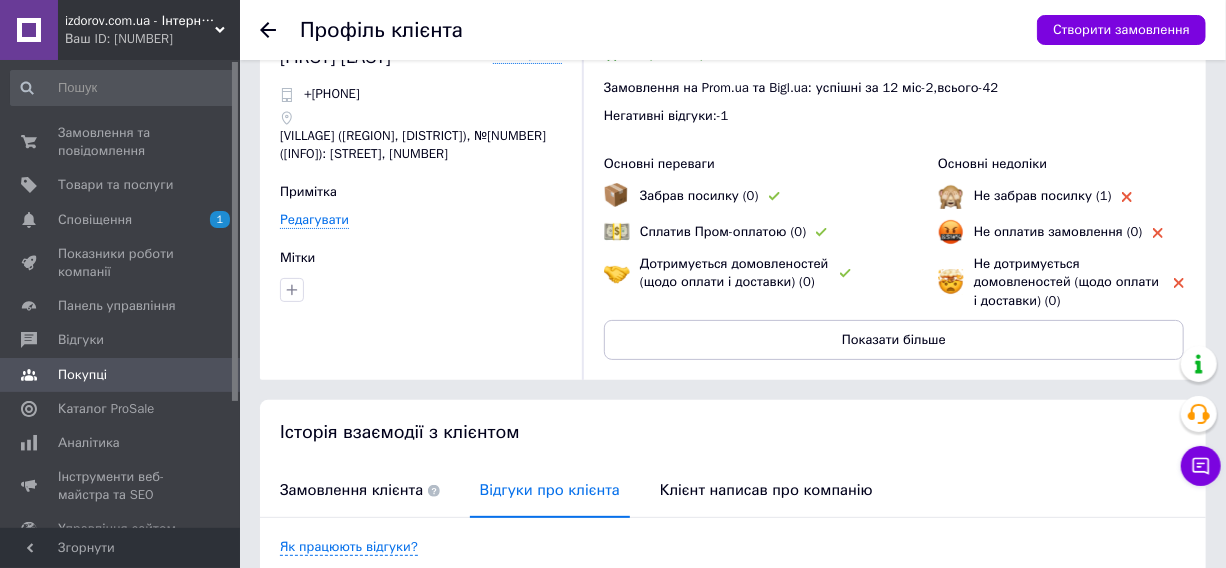 click 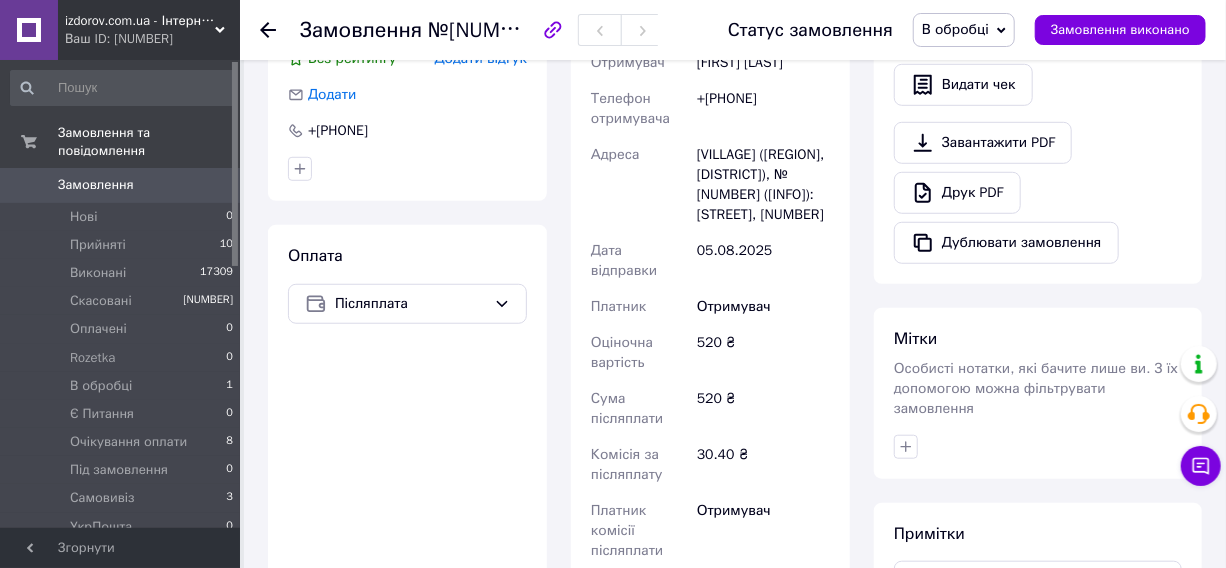 scroll, scrollTop: 363, scrollLeft: 0, axis: vertical 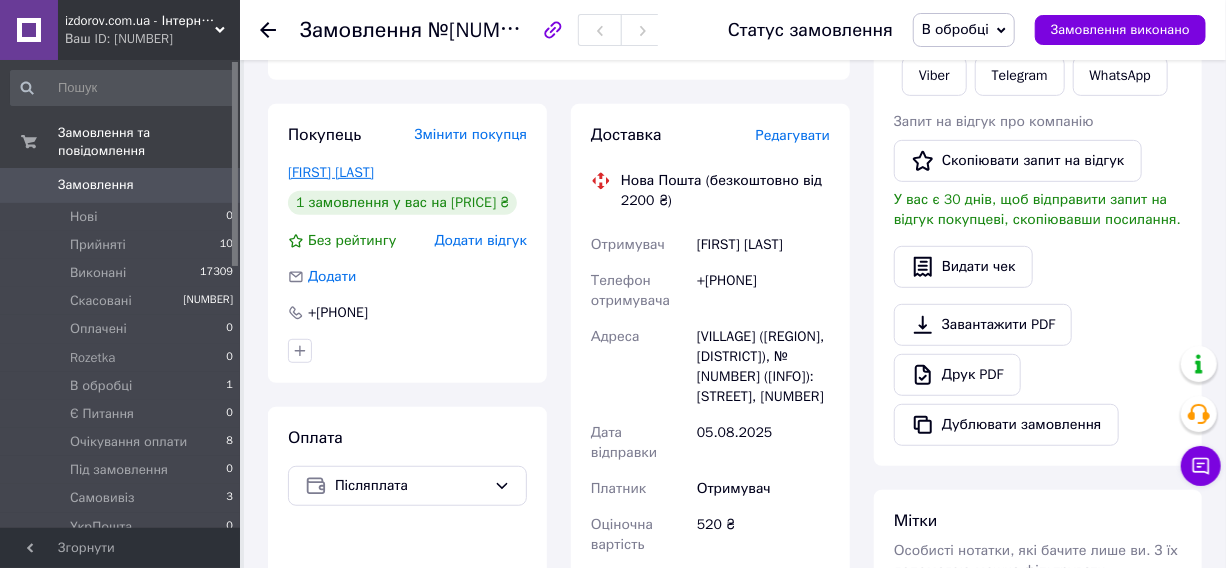 click on "[FIRST] [LAST]" at bounding box center [331, 172] 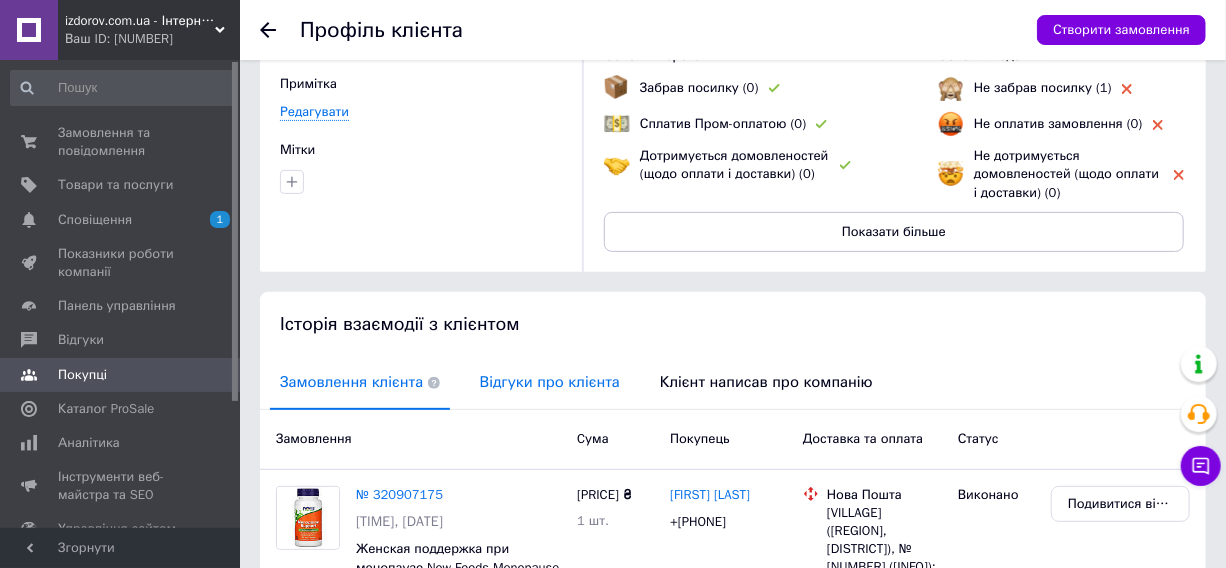 scroll, scrollTop: 181, scrollLeft: 0, axis: vertical 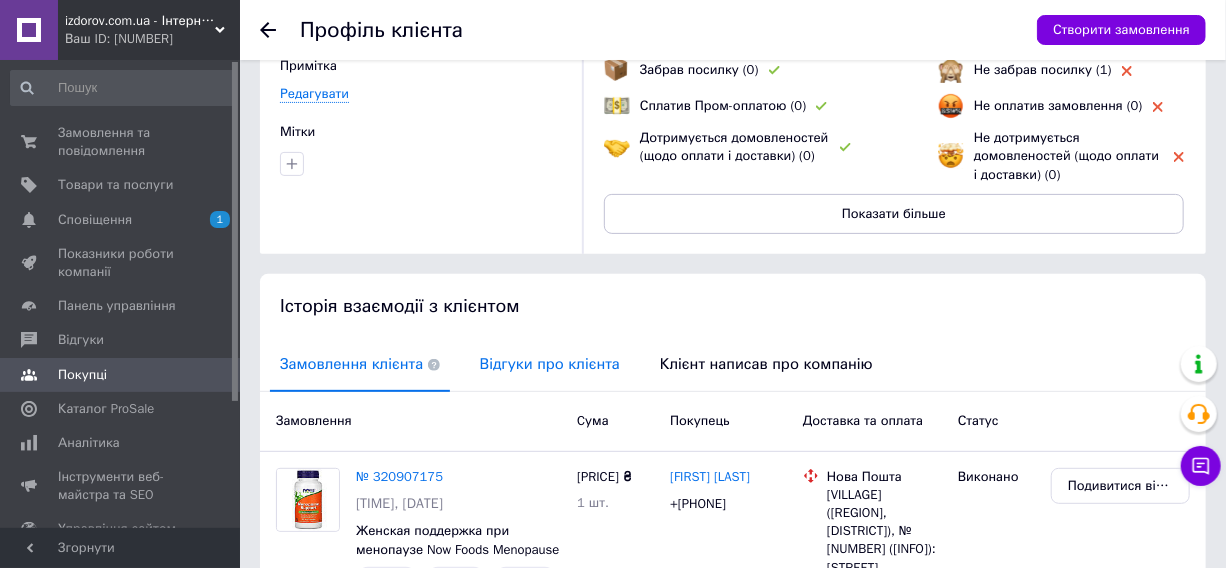 click on "Відгуки про клієнта" at bounding box center [550, 364] 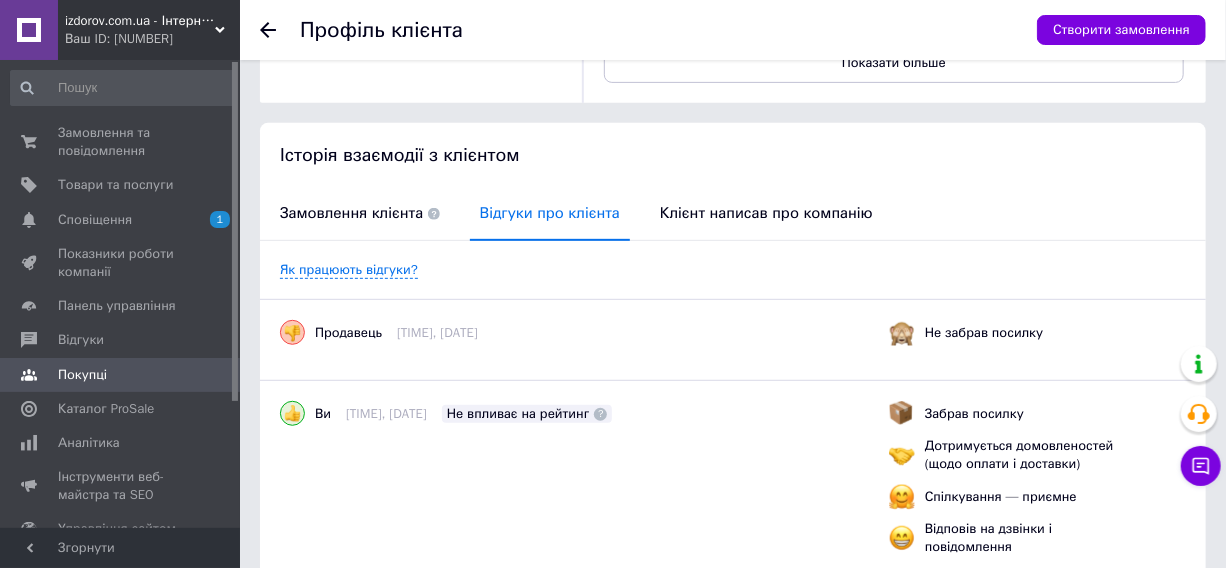 scroll, scrollTop: 363, scrollLeft: 0, axis: vertical 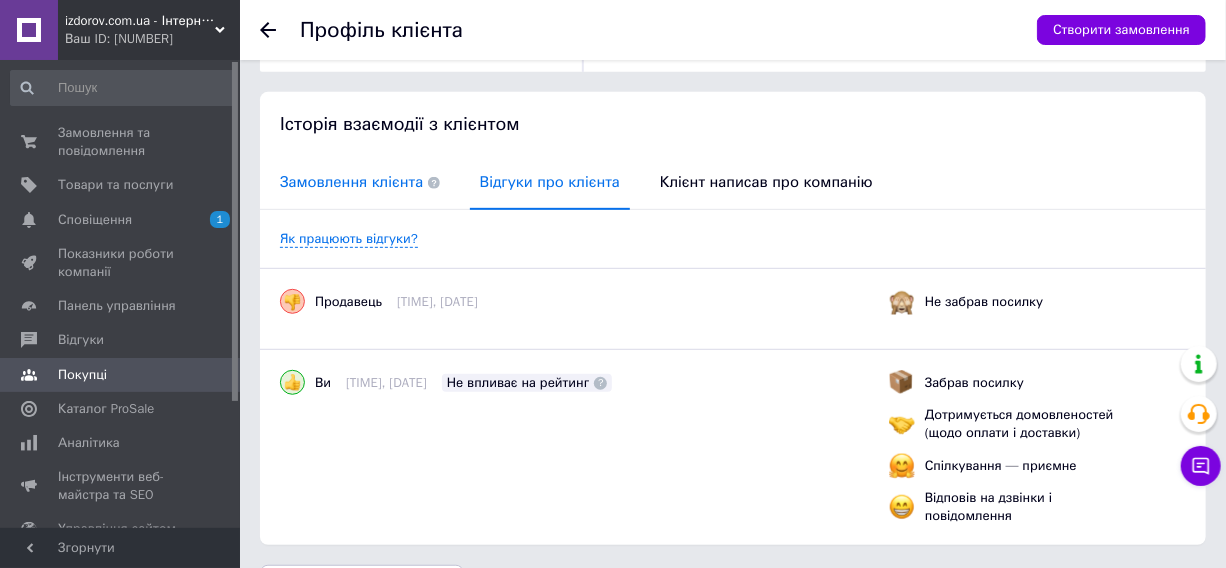 click on "Замовлення клієнта" at bounding box center [360, 182] 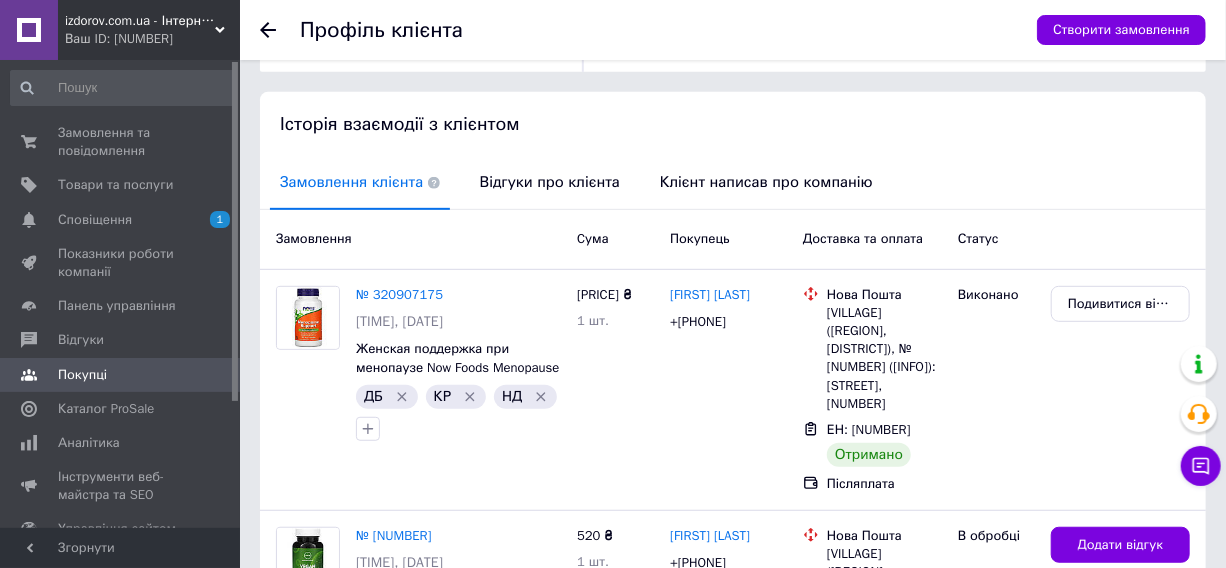 click at bounding box center (280, 30) 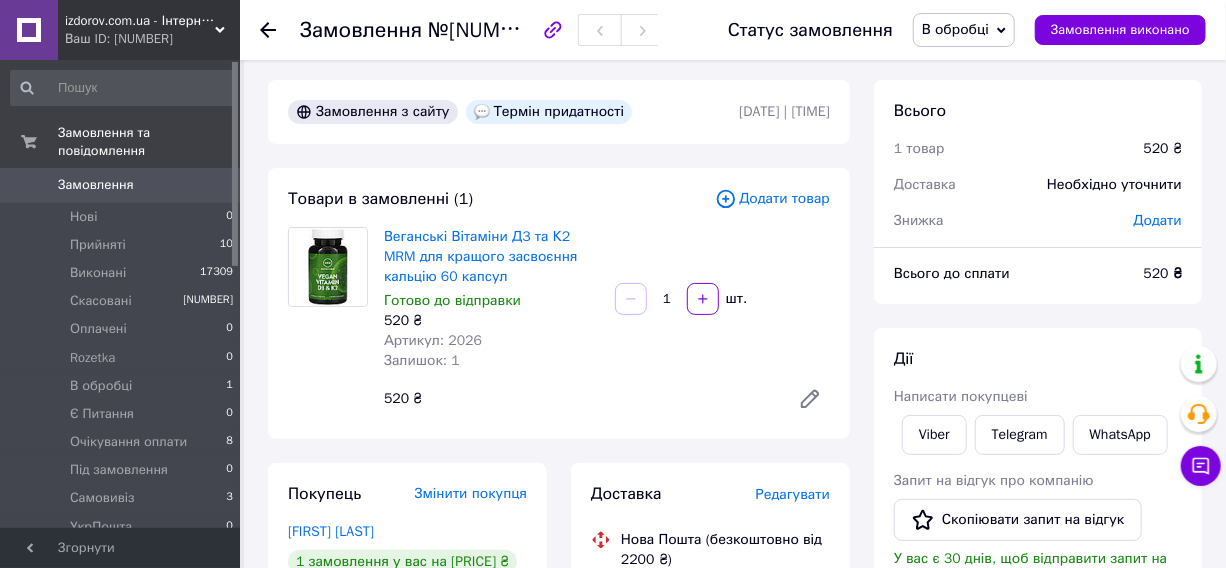 scroll, scrollTop: 0, scrollLeft: 0, axis: both 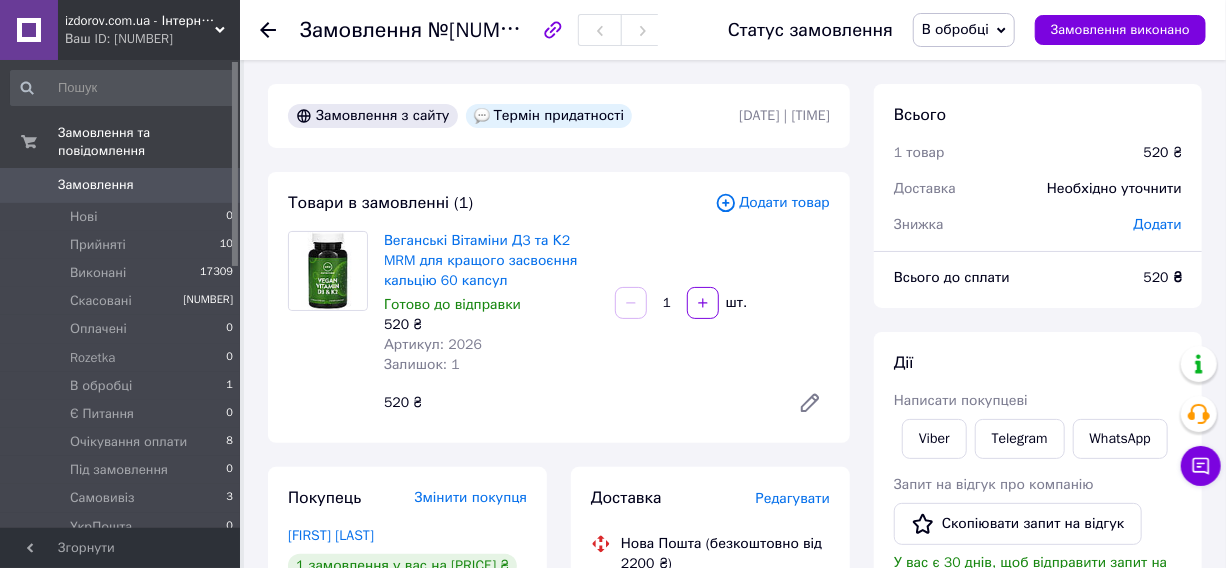 click on "Додати" at bounding box center (1158, 224) 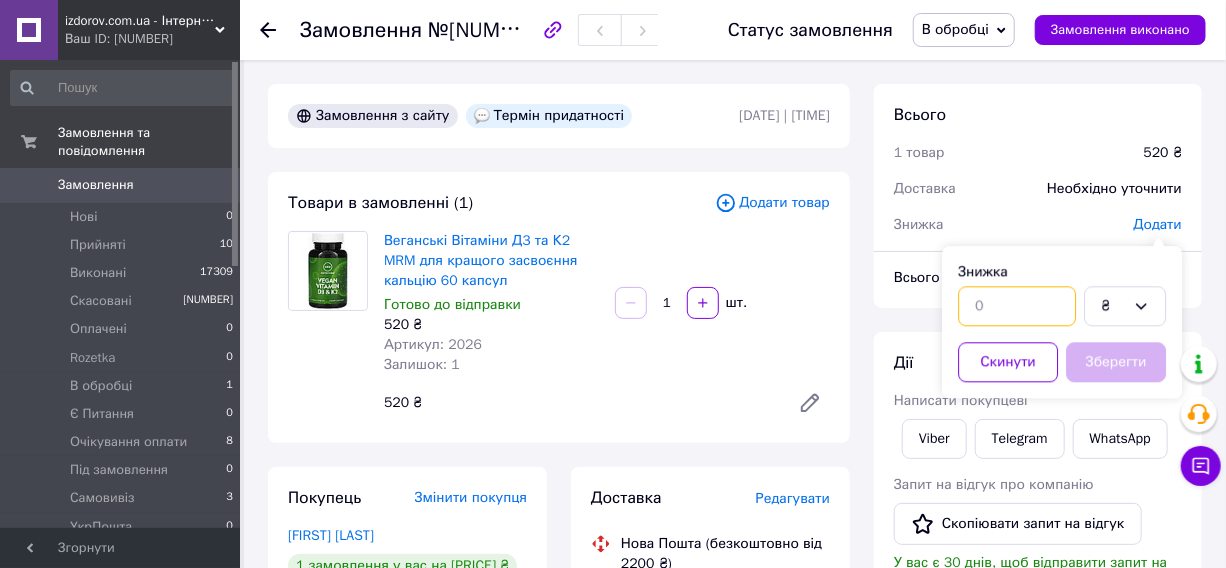 click at bounding box center [1017, 306] 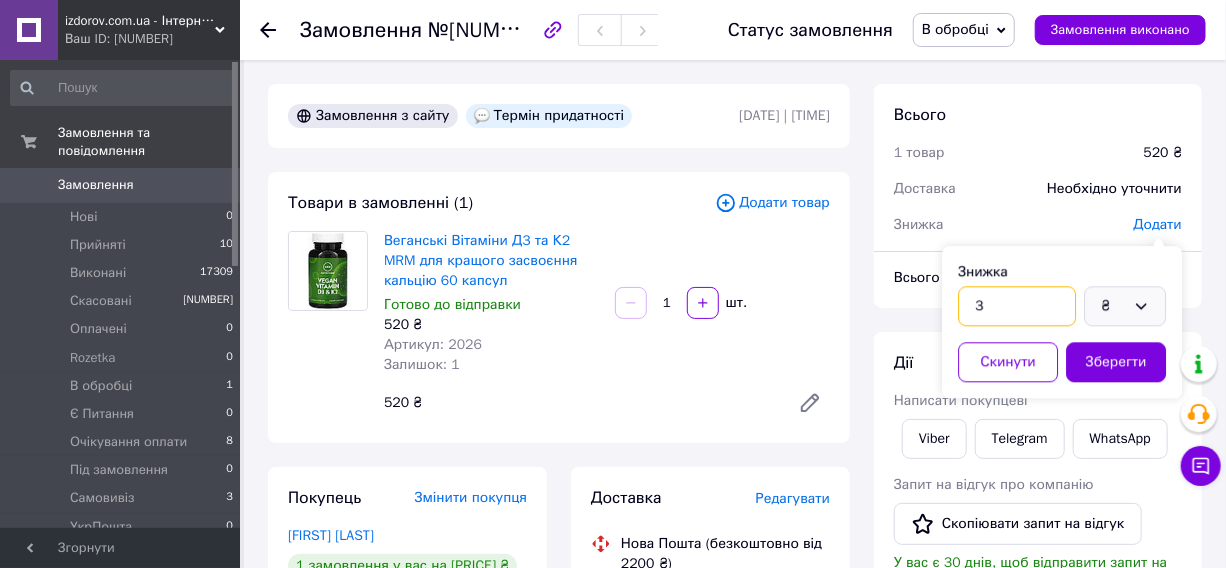 type on "3" 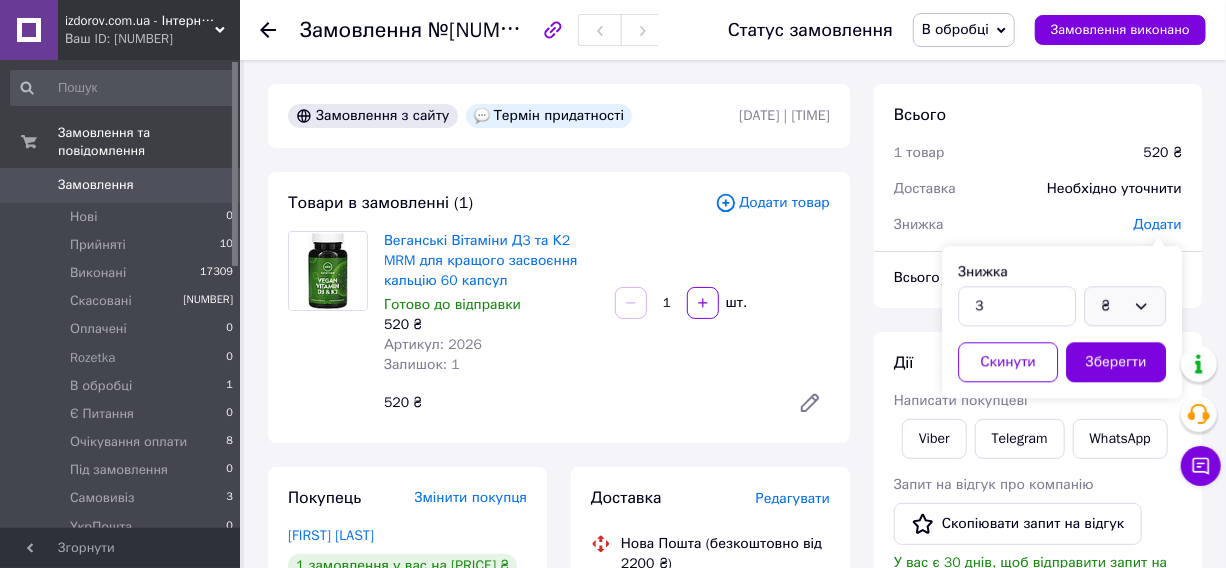 click on "₴" at bounding box center (1113, 306) 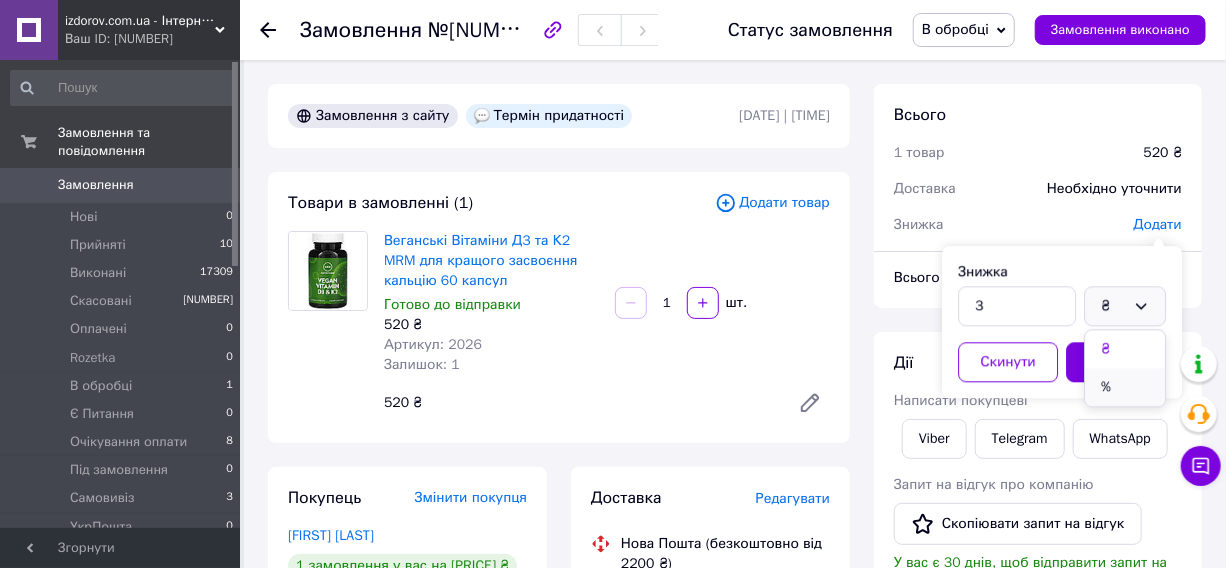 click on "%" at bounding box center [1125, 387] 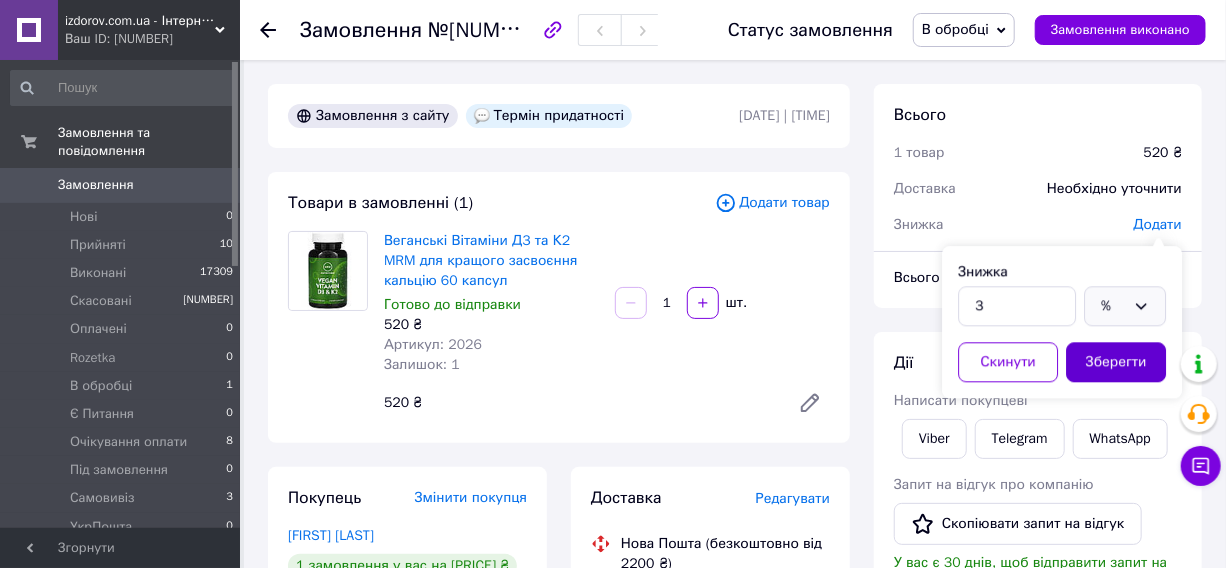 click on "Зберегти" at bounding box center [1116, 362] 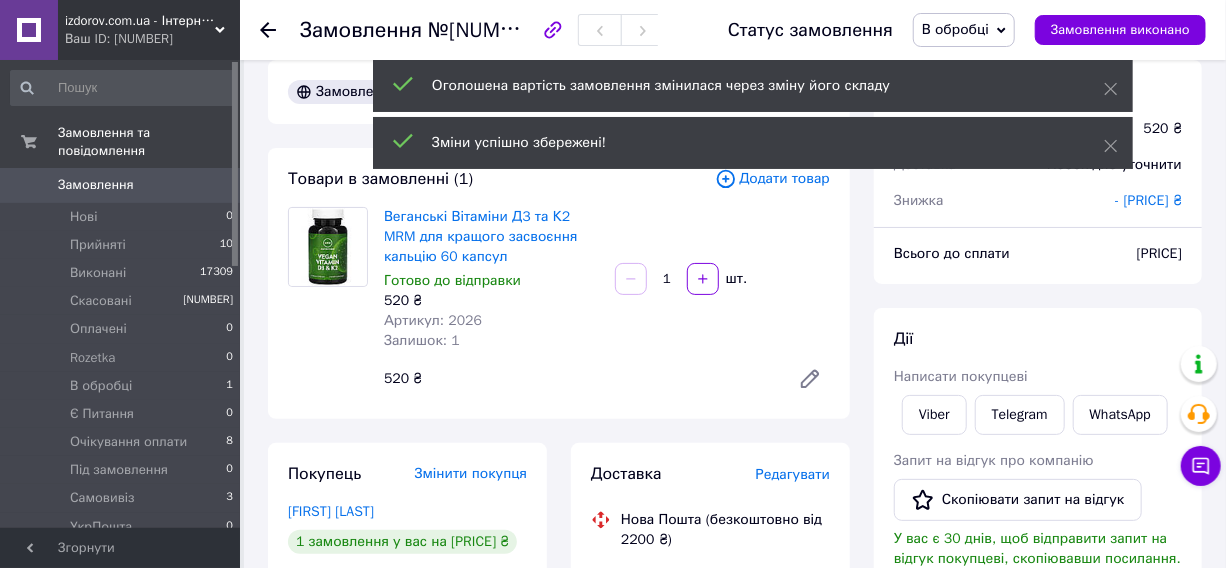 scroll, scrollTop: 0, scrollLeft: 0, axis: both 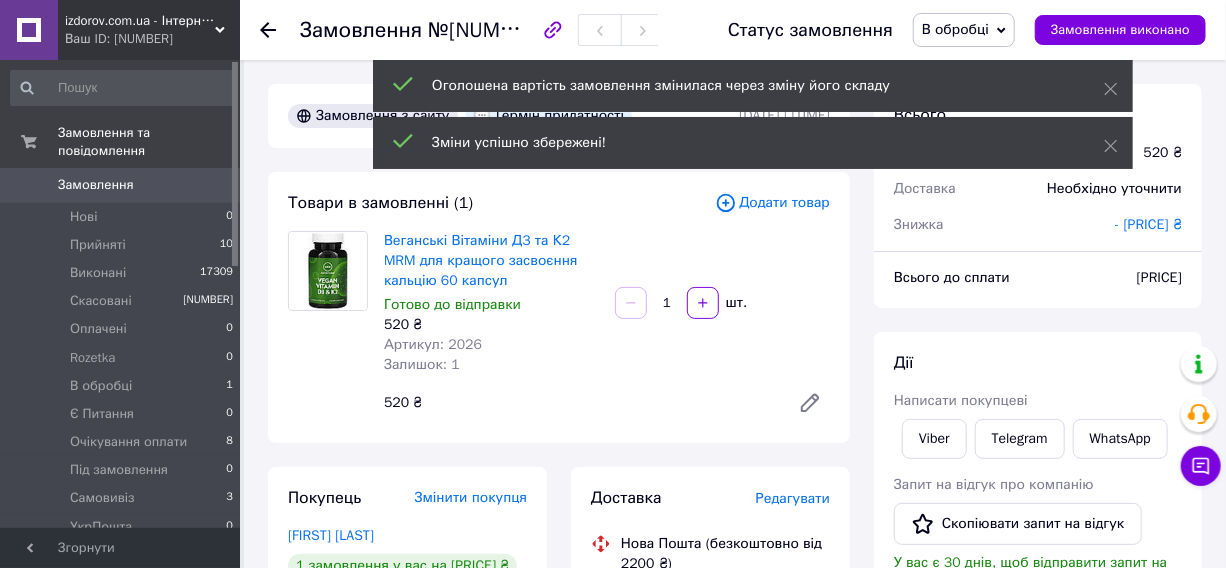 click on "Артикул: 2026" at bounding box center [433, 344] 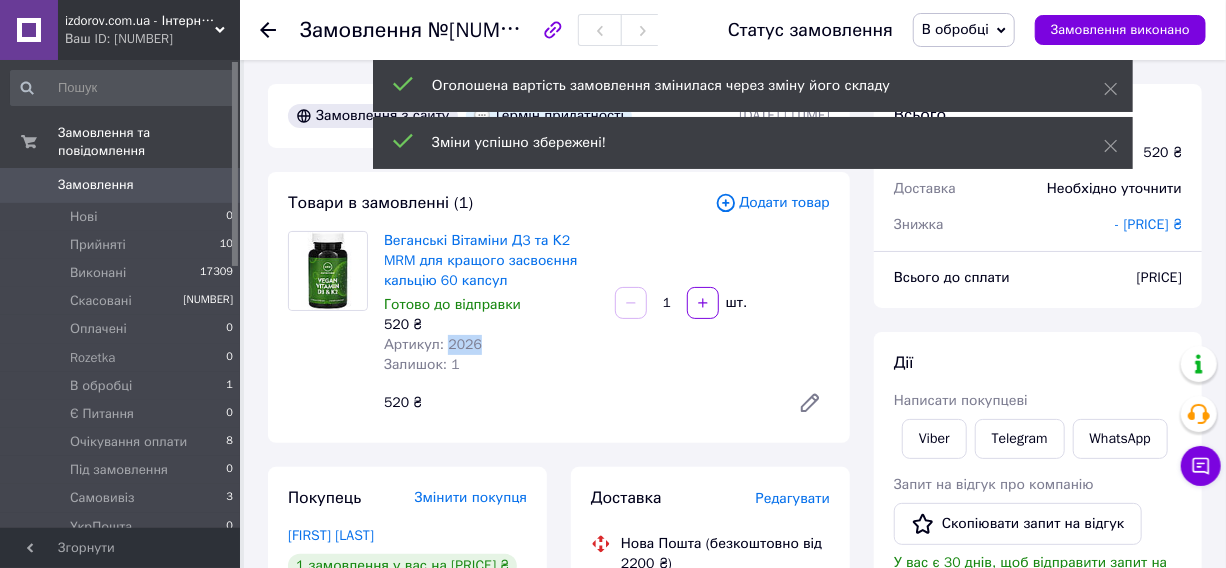 click on "Артикул: 2026" at bounding box center [433, 344] 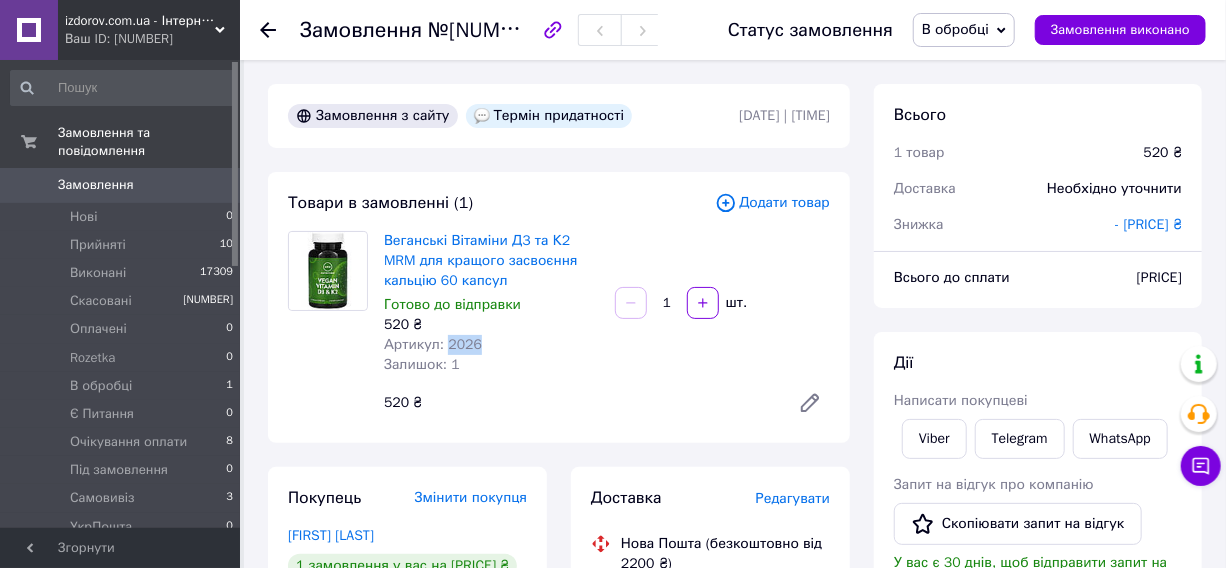 copy on "[YEAR]" 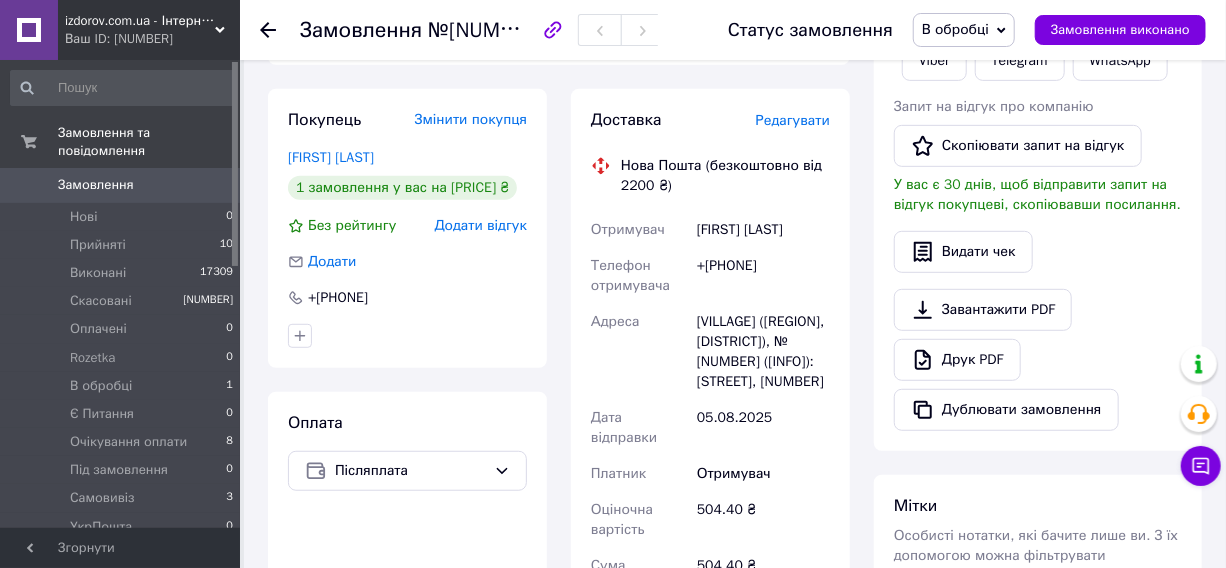 scroll, scrollTop: 272, scrollLeft: 0, axis: vertical 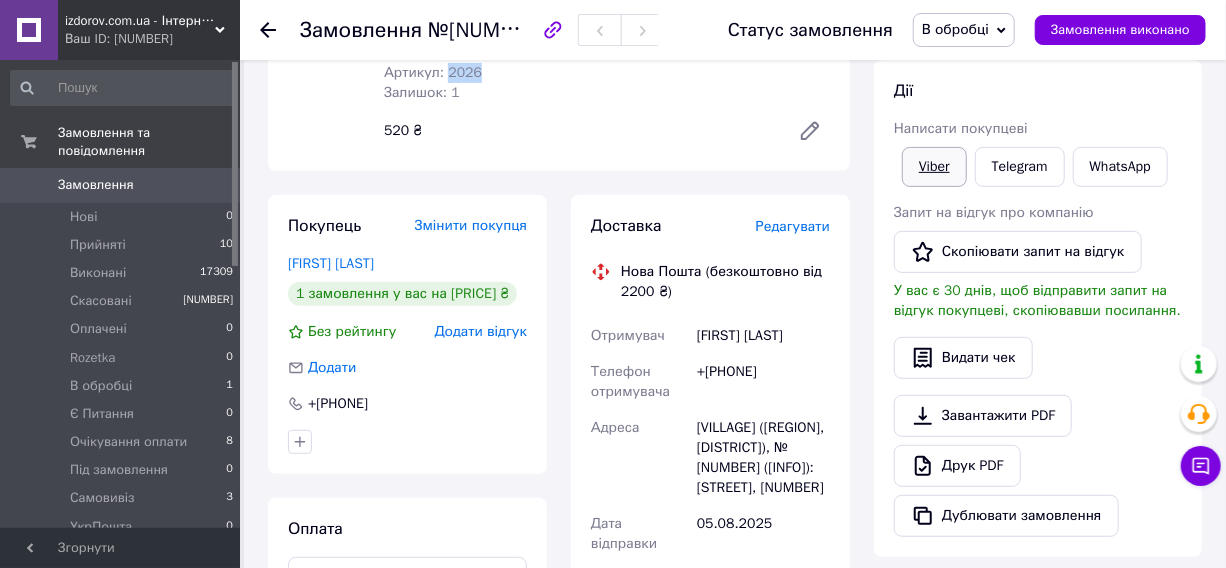 click on "Viber" at bounding box center [934, 167] 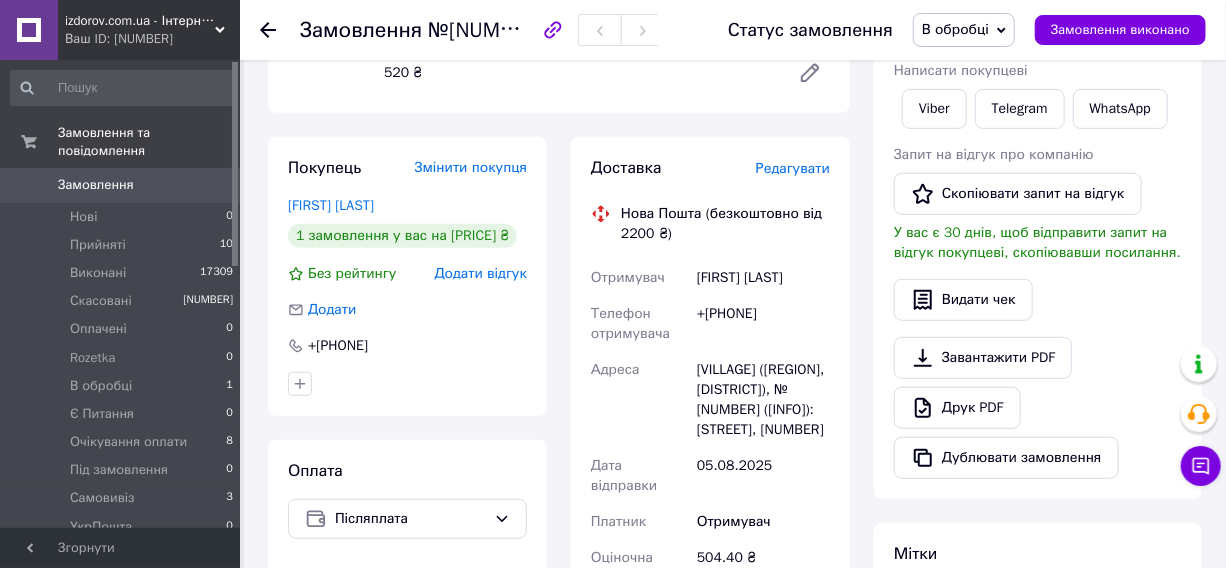 scroll, scrollTop: 363, scrollLeft: 0, axis: vertical 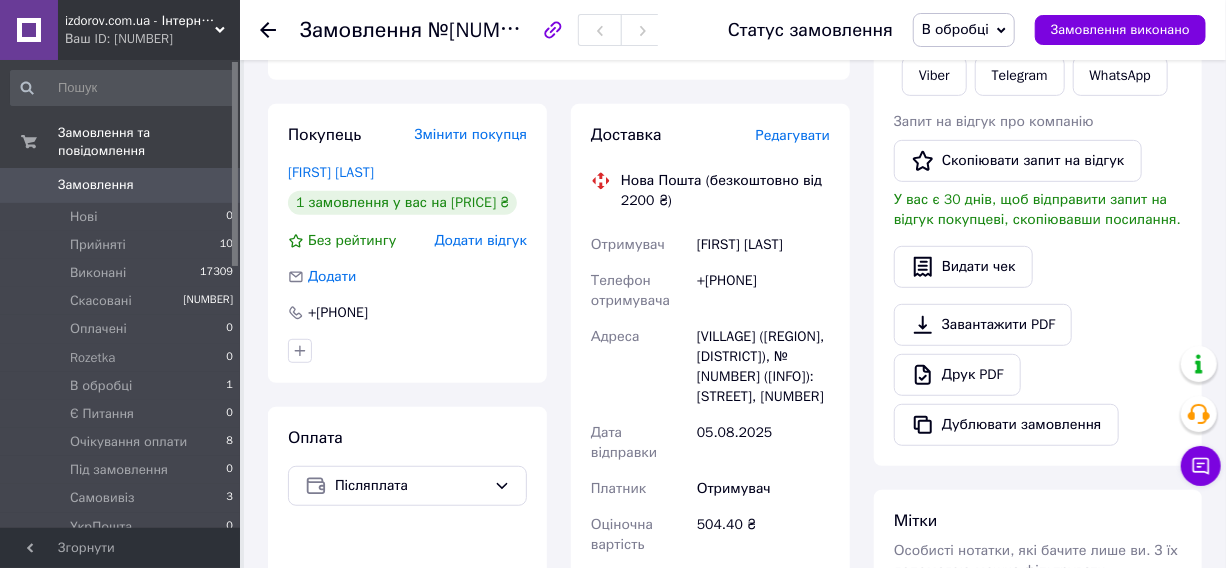 click on "+[PHONE]" at bounding box center [763, 291] 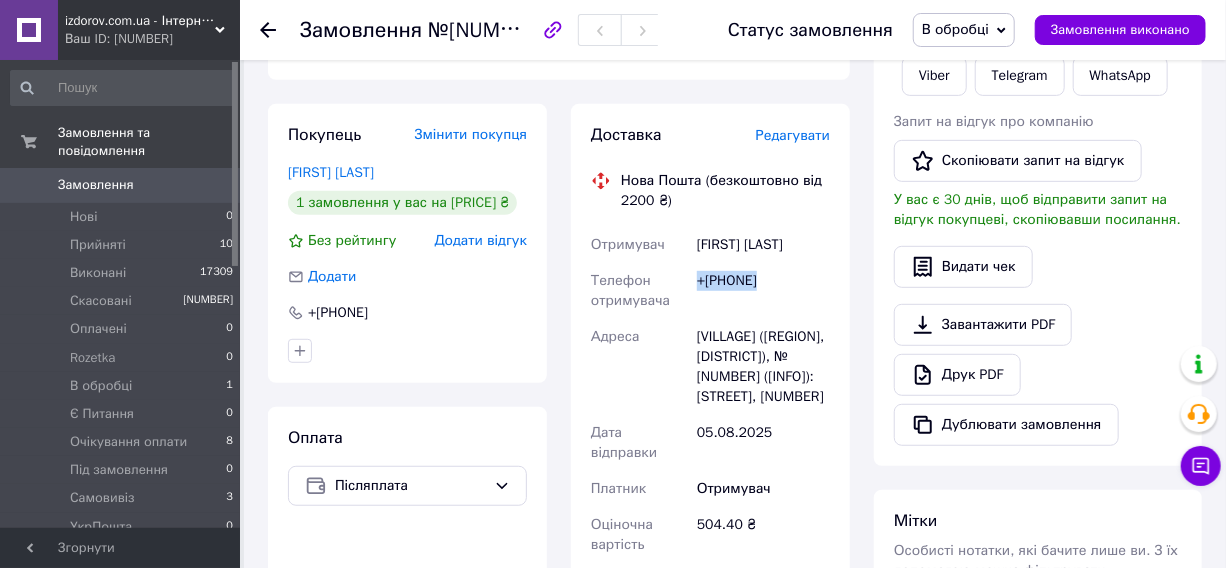 click on "+[PHONE]" at bounding box center [763, 291] 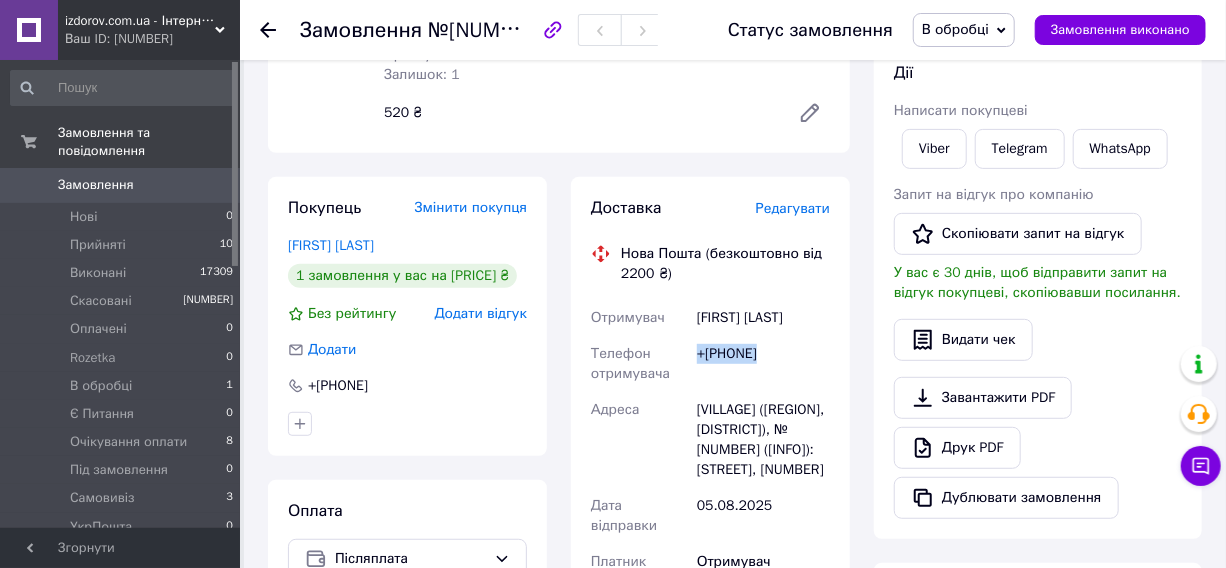 scroll, scrollTop: 454, scrollLeft: 0, axis: vertical 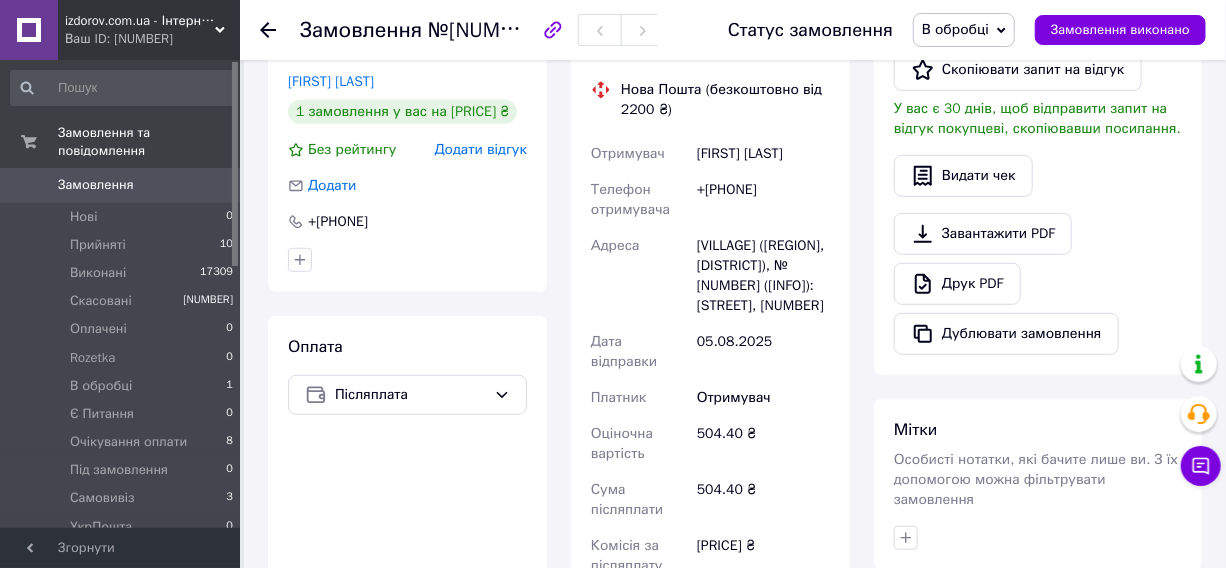 click on "Покупець Змінити покупця [FIRST] [LAST] 1 замовлення у вас на 599 ₴ Без рейтингу   Додати відгук Додати [PHONE]" at bounding box center (407, 152) 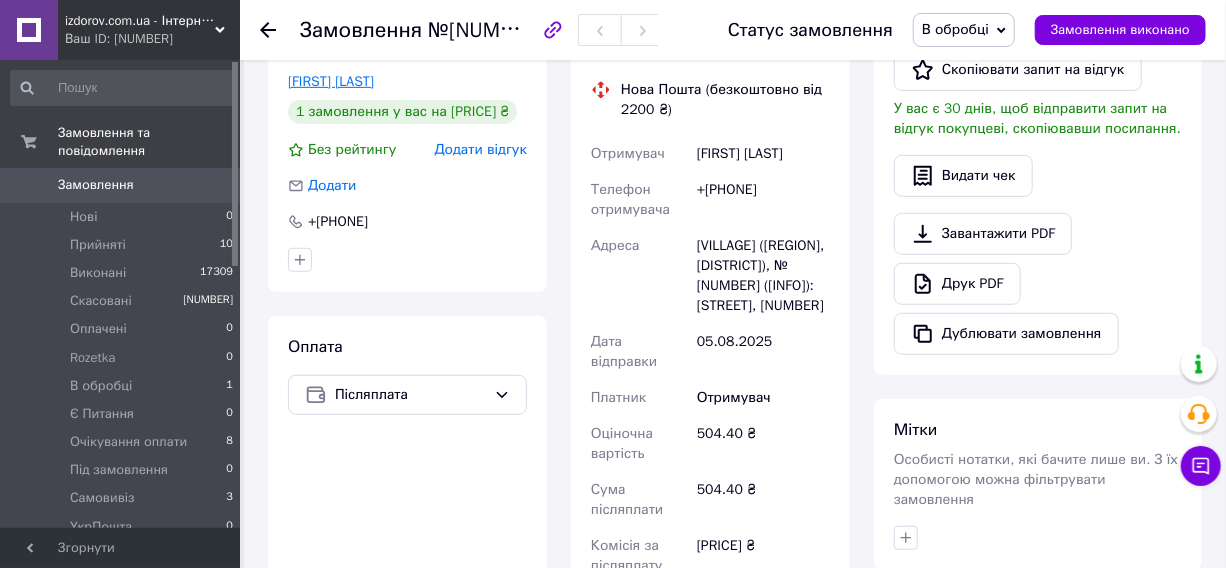 click on "[FIRST] [LAST]" at bounding box center [331, 81] 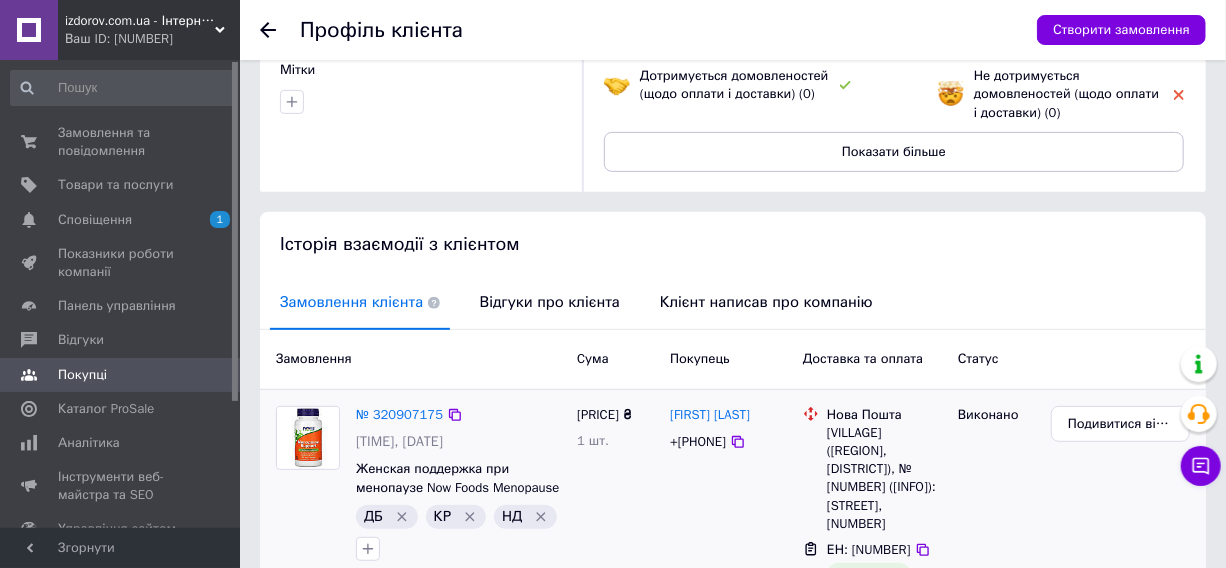 scroll, scrollTop: 272, scrollLeft: 0, axis: vertical 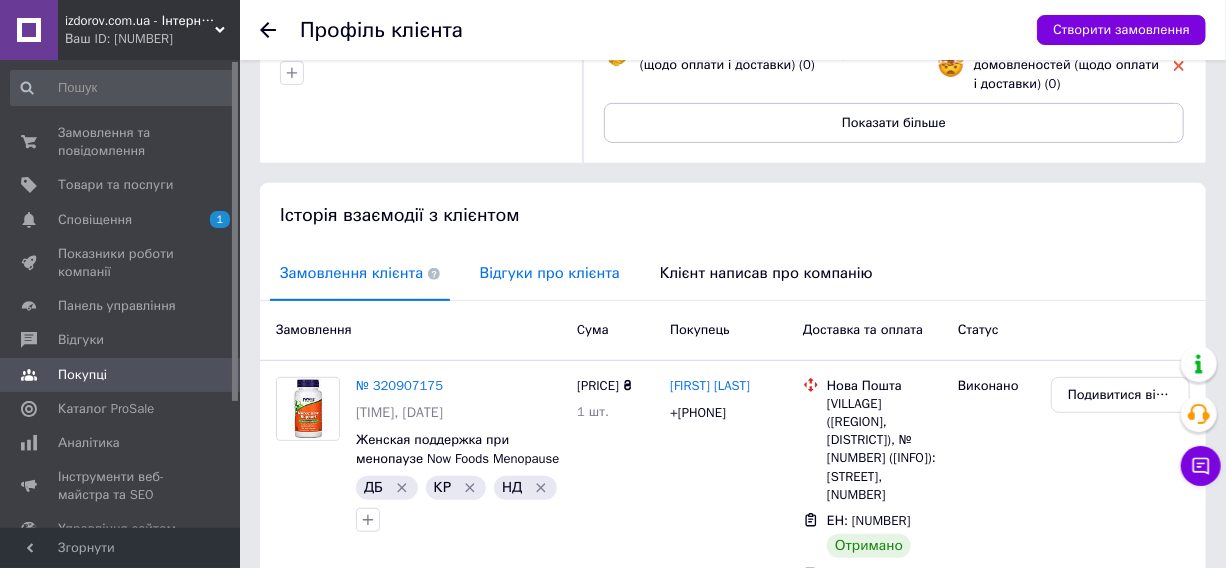 click on "Відгуки про клієнта" at bounding box center (550, 273) 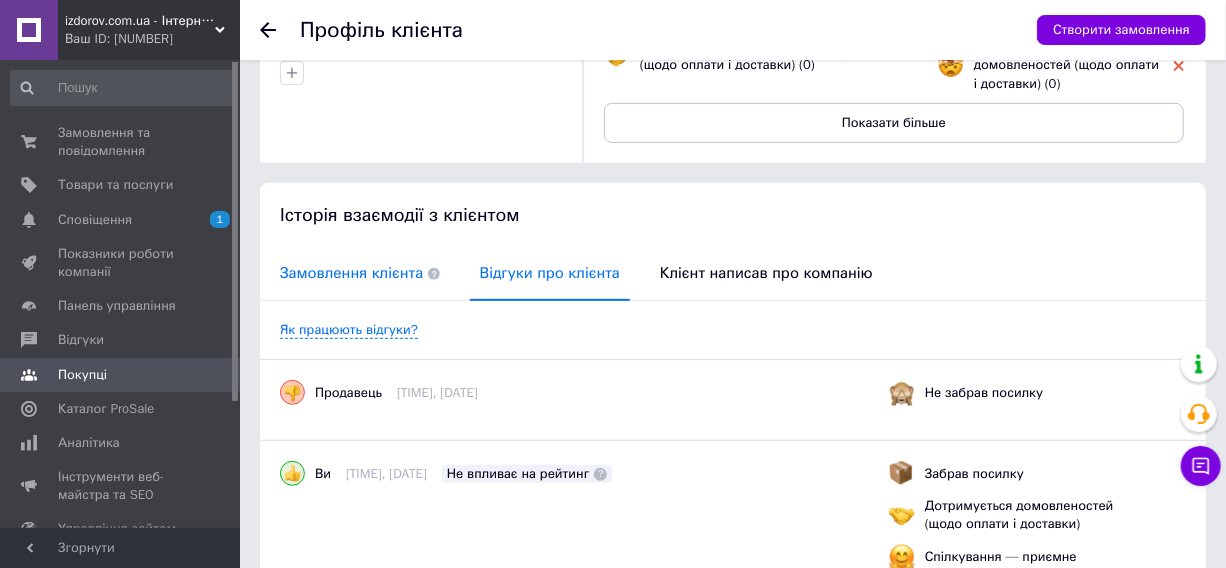 click on "Замовлення клієнта" at bounding box center [360, 273] 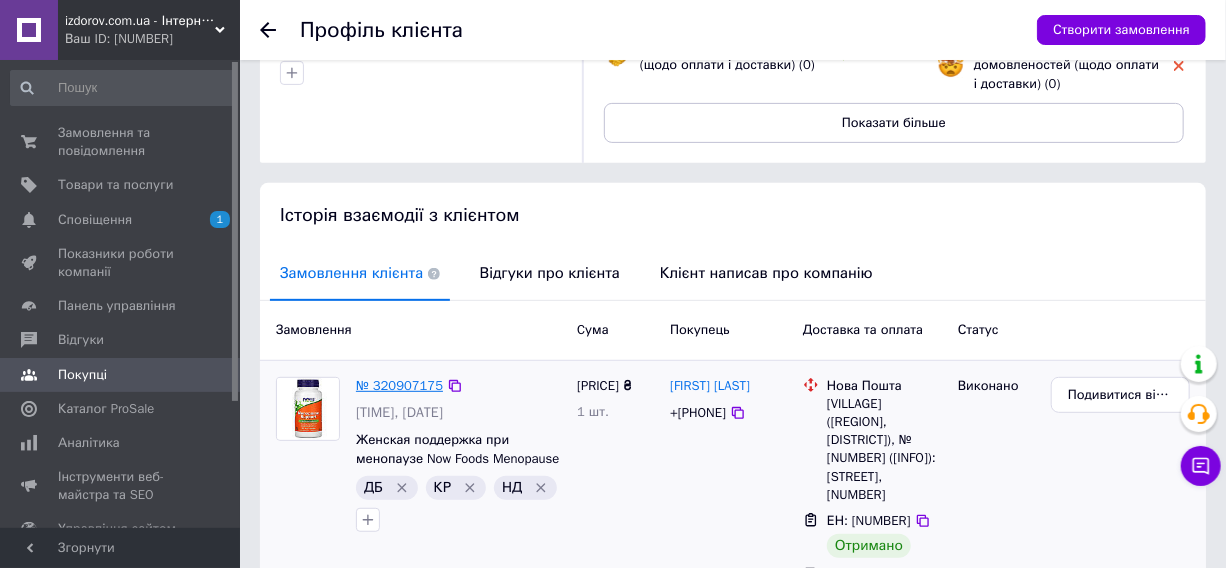 click on "№ 320907175" at bounding box center (399, 385) 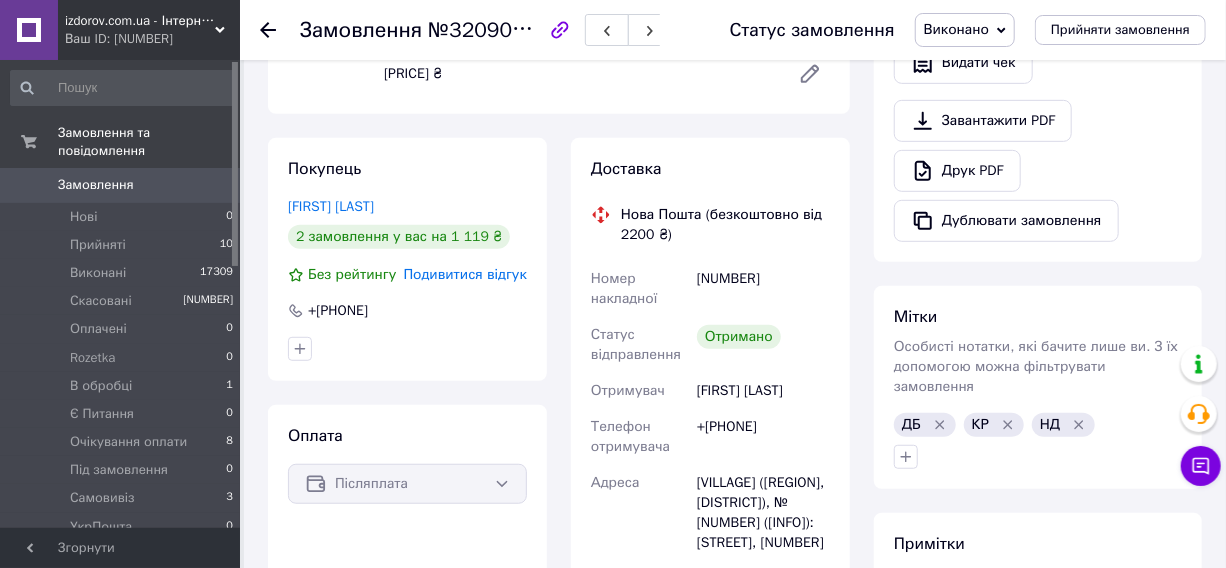 scroll, scrollTop: 454, scrollLeft: 0, axis: vertical 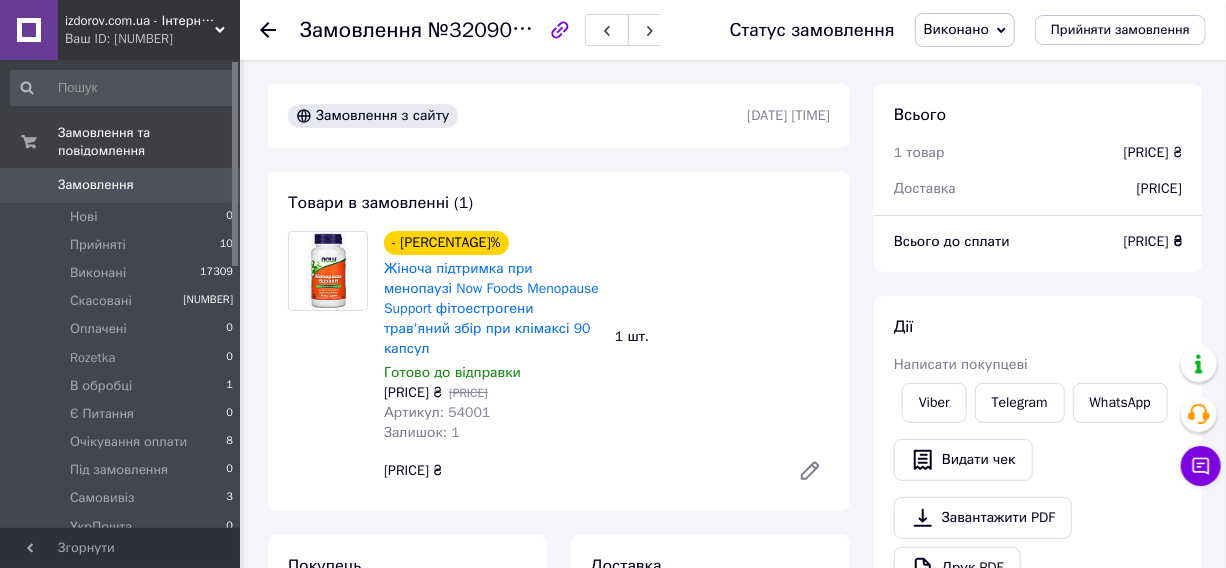 click 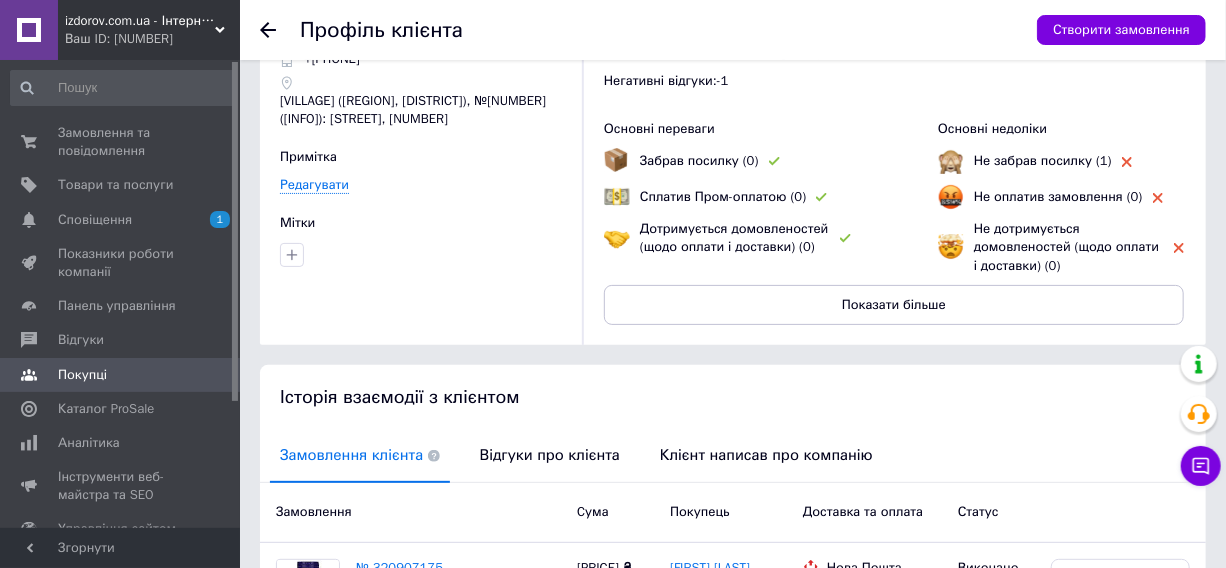click 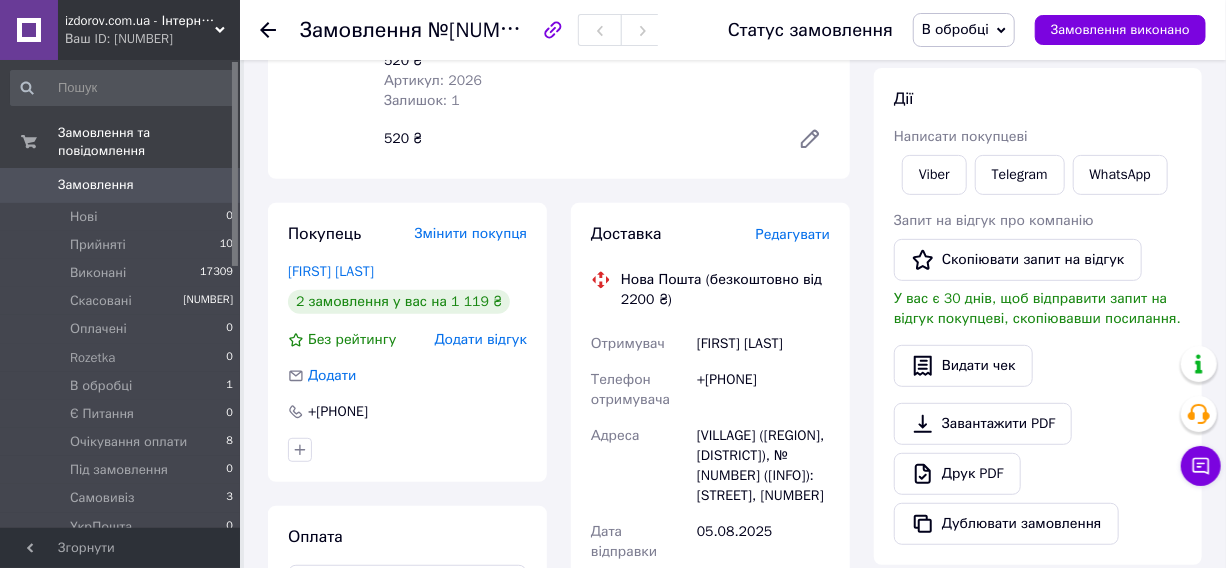 scroll, scrollTop: 272, scrollLeft: 0, axis: vertical 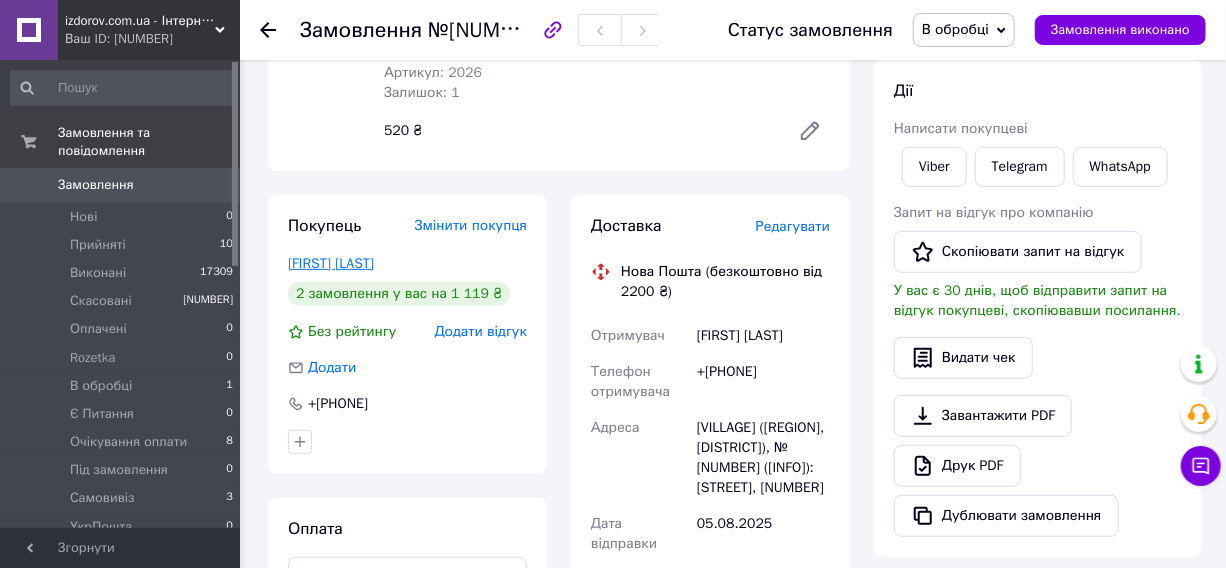 click on "[FIRST] [LAST]" at bounding box center [331, 263] 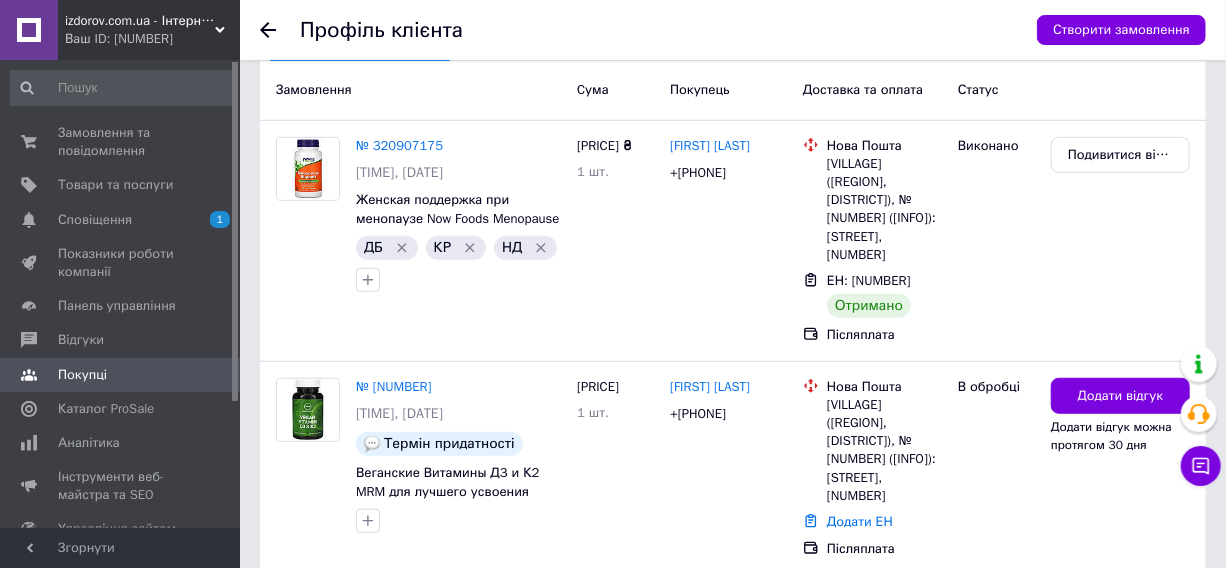 scroll, scrollTop: 454, scrollLeft: 0, axis: vertical 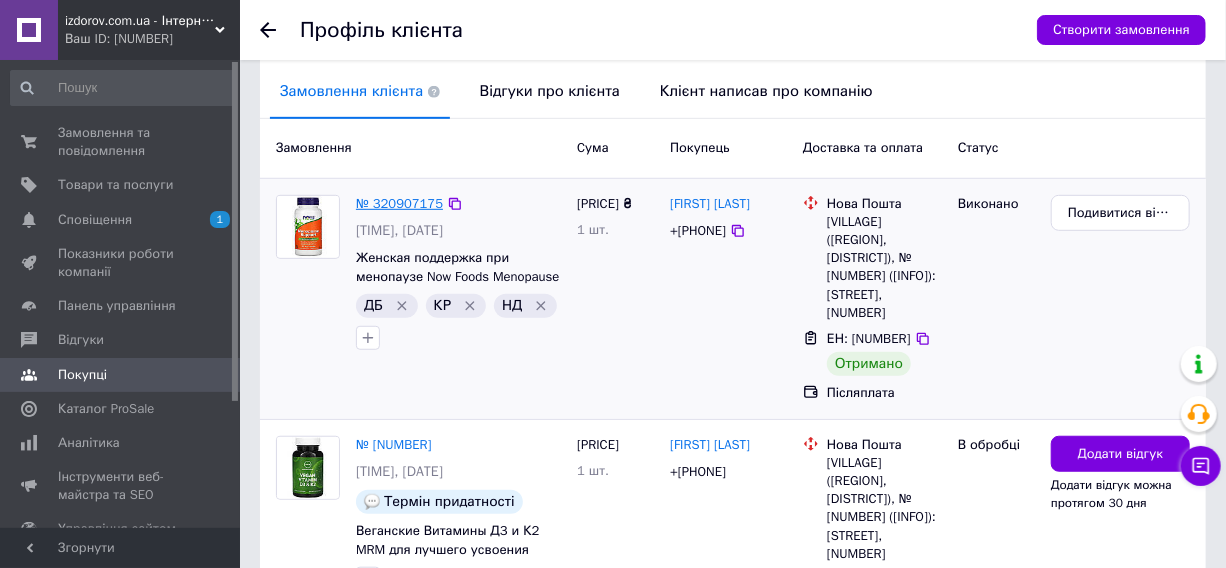 click on "№ 320907175" at bounding box center [399, 203] 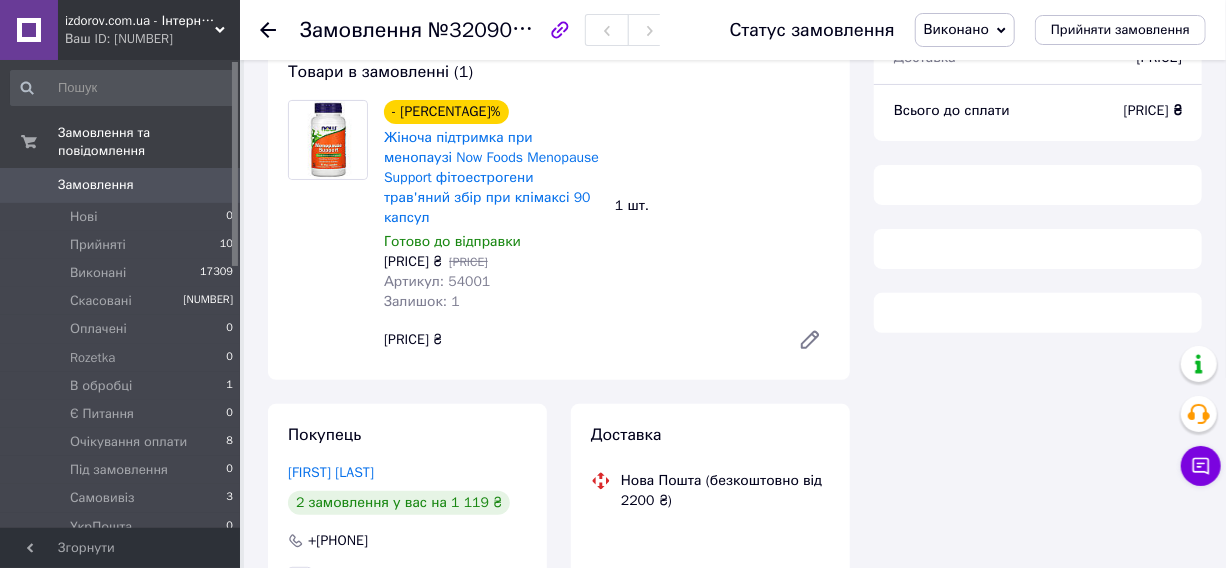 scroll, scrollTop: 363, scrollLeft: 0, axis: vertical 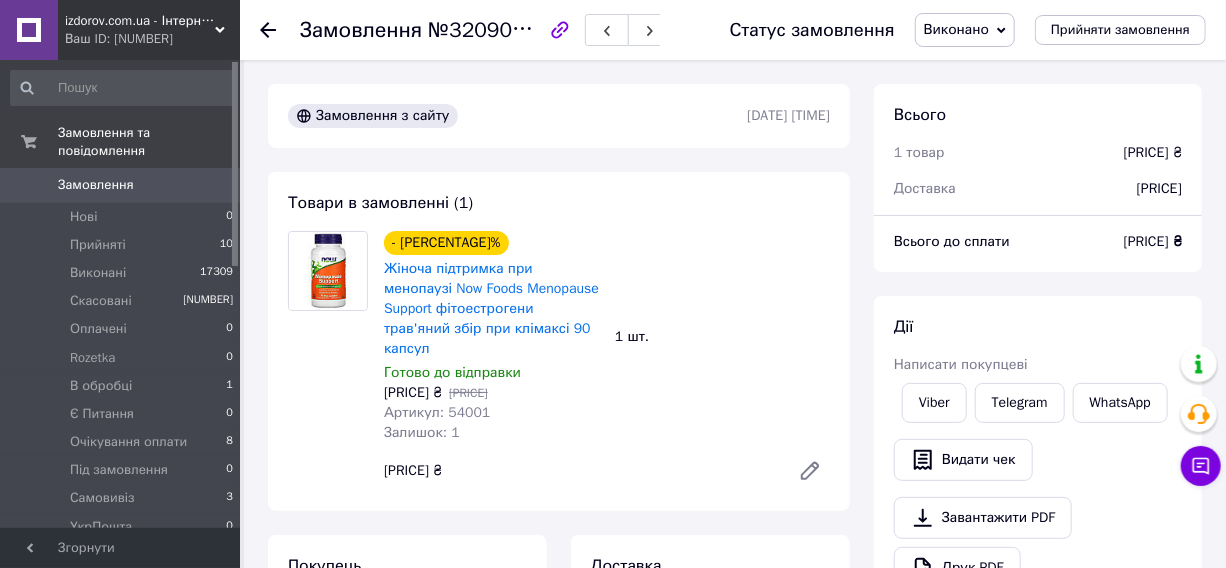 click 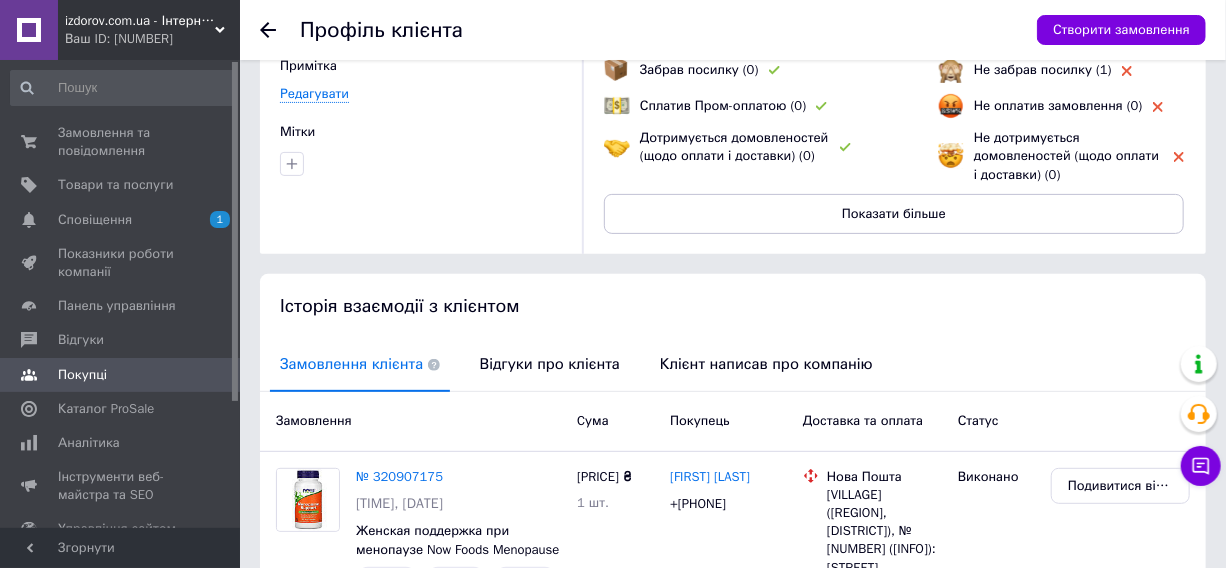 scroll, scrollTop: 0, scrollLeft: 0, axis: both 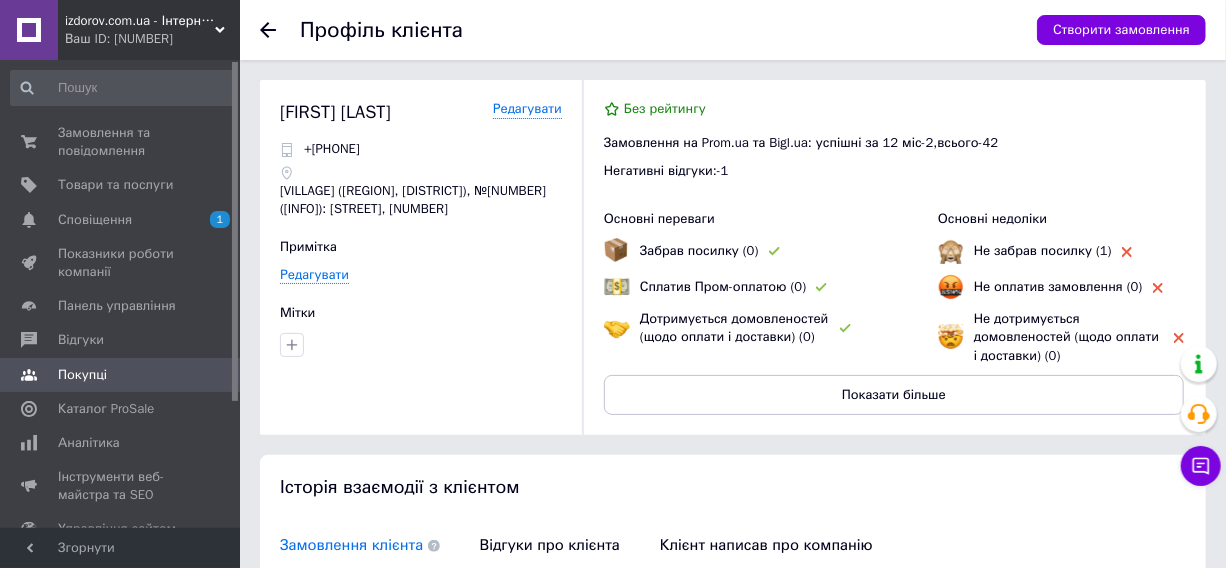 click 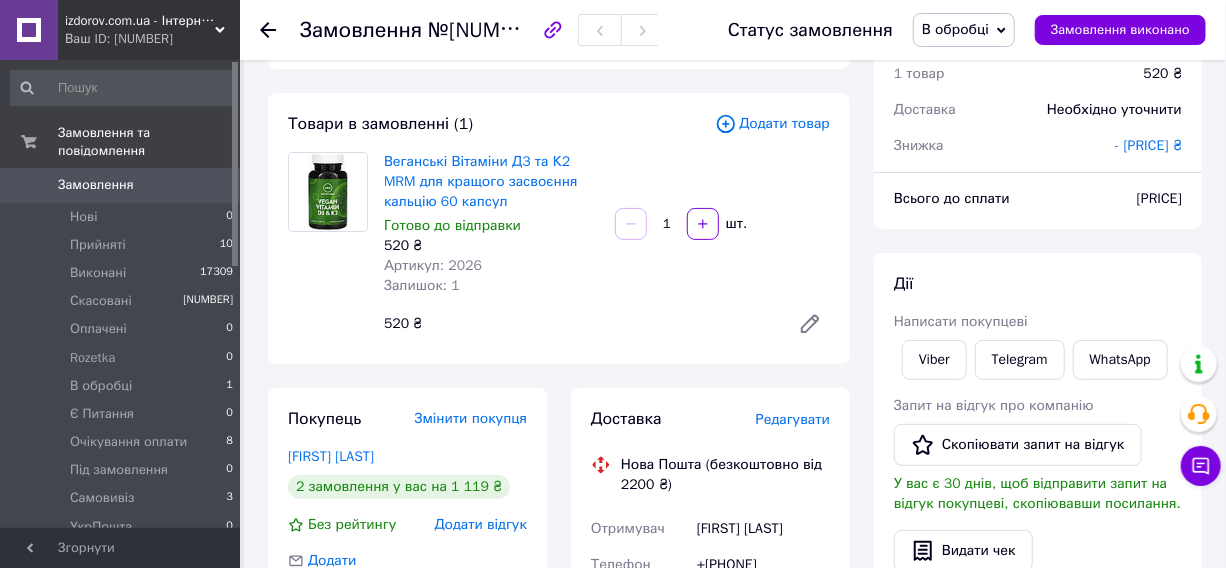 scroll, scrollTop: 272, scrollLeft: 0, axis: vertical 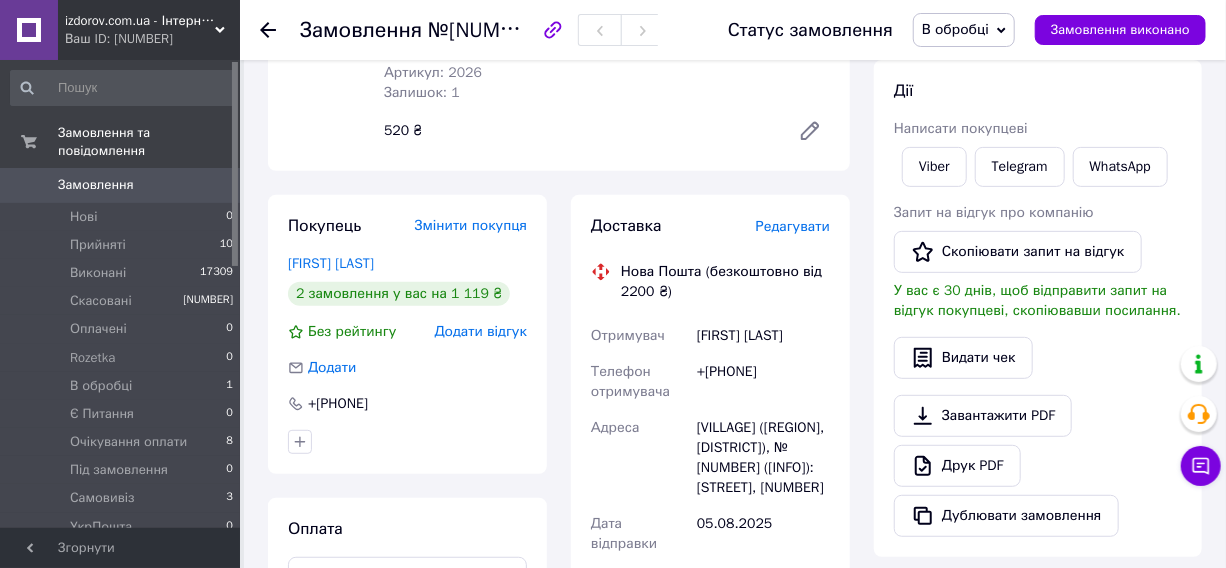 click on "+[PHONE]" at bounding box center (763, 382) 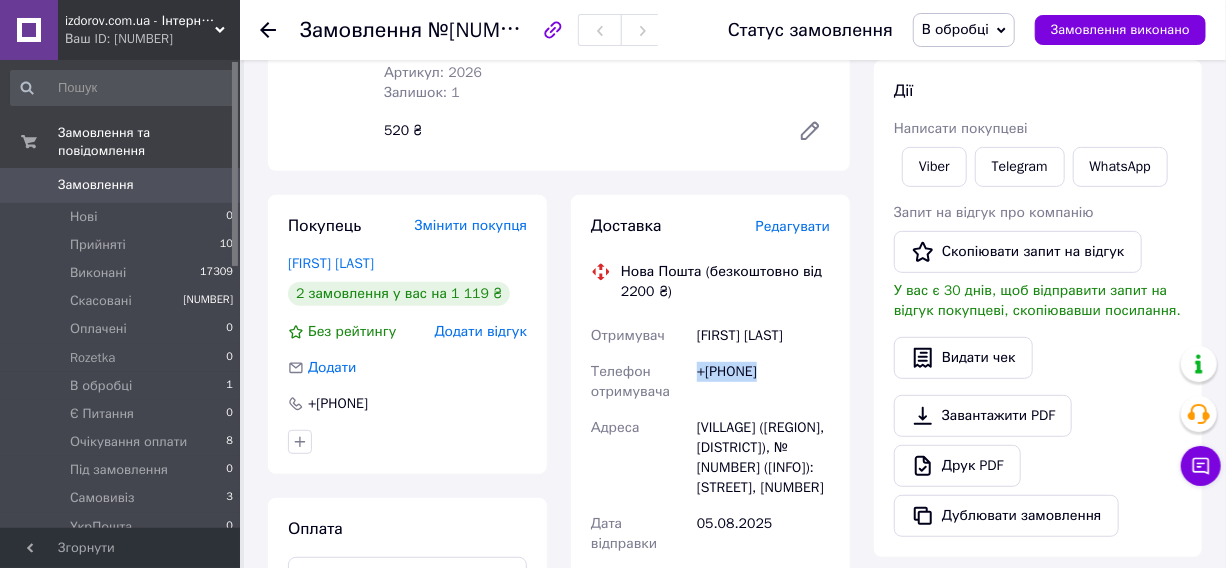 click on "+[PHONE]" at bounding box center (763, 382) 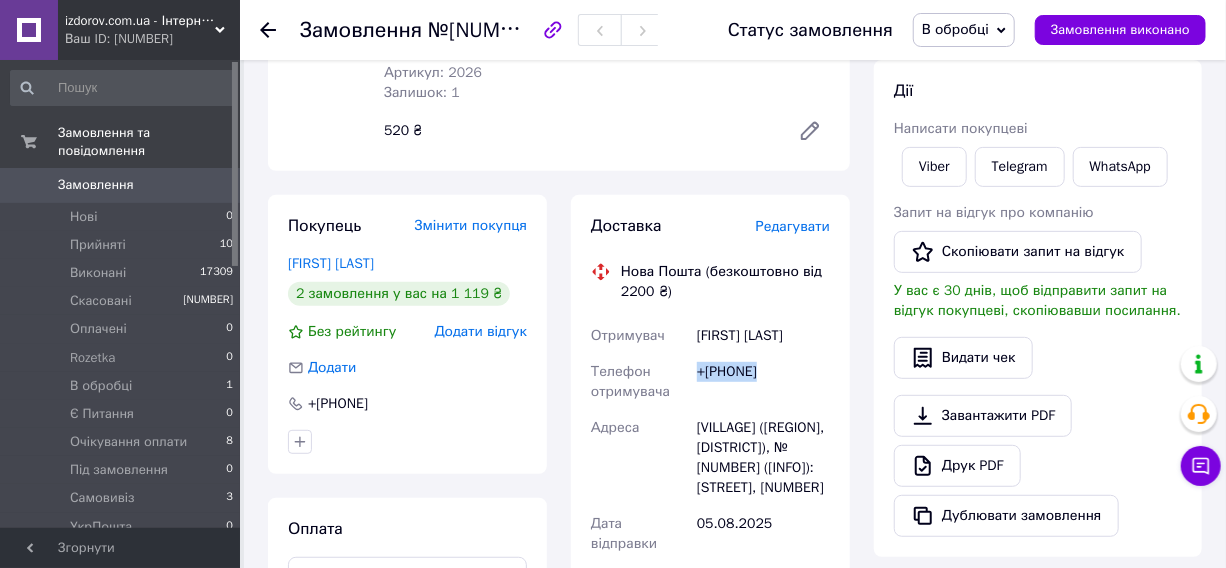 copy on "+[PHONE]" 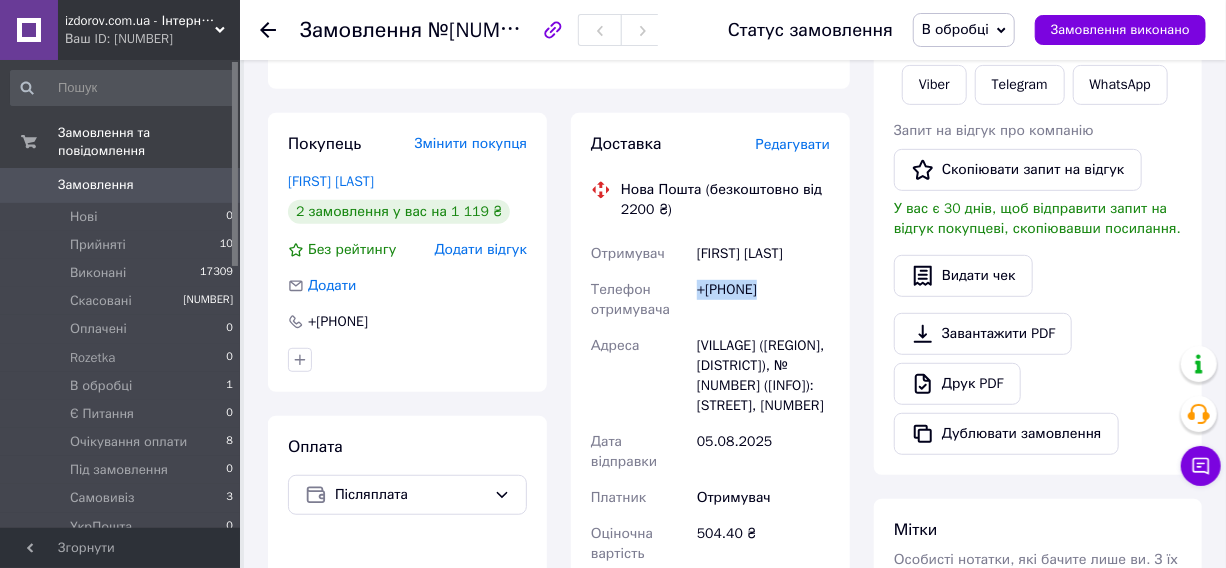 scroll, scrollTop: 272, scrollLeft: 0, axis: vertical 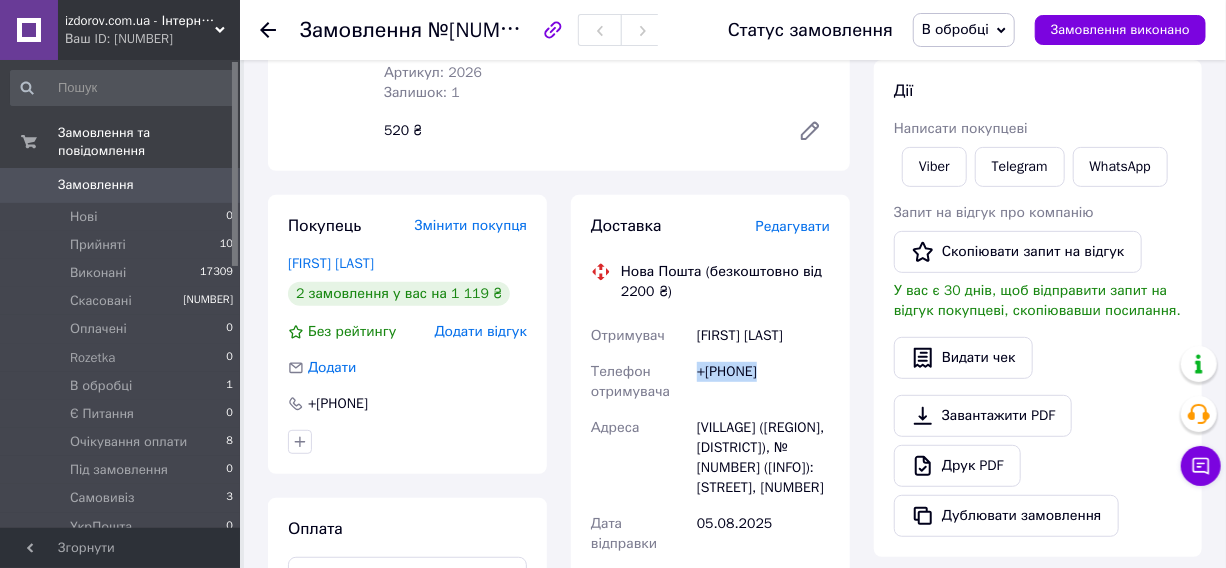 click on "В обробці" at bounding box center [955, 29] 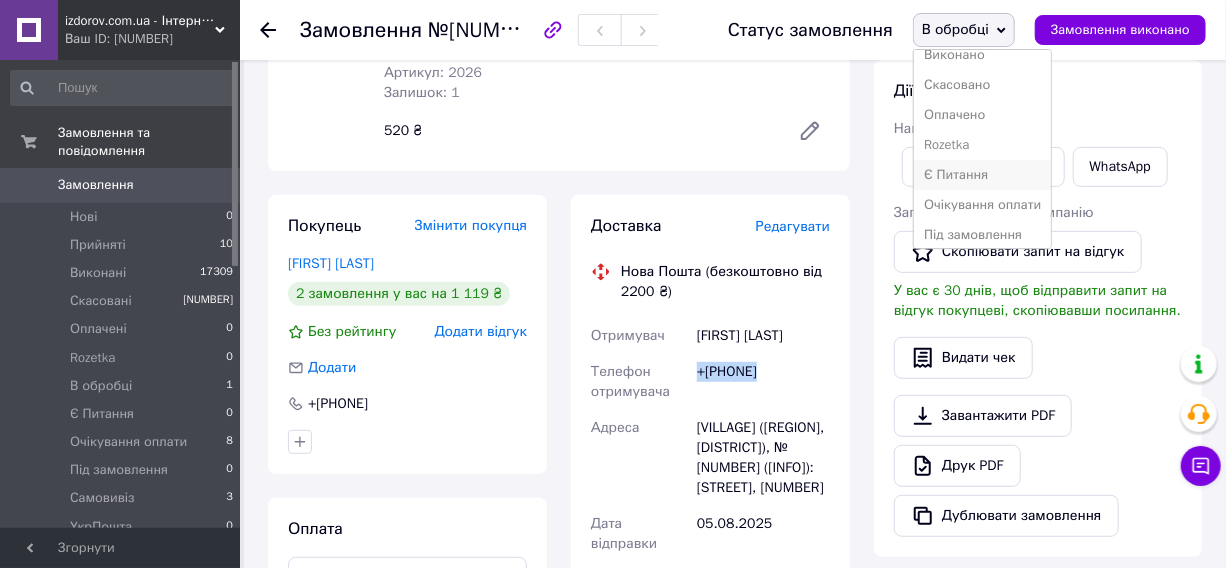 scroll, scrollTop: 90, scrollLeft: 0, axis: vertical 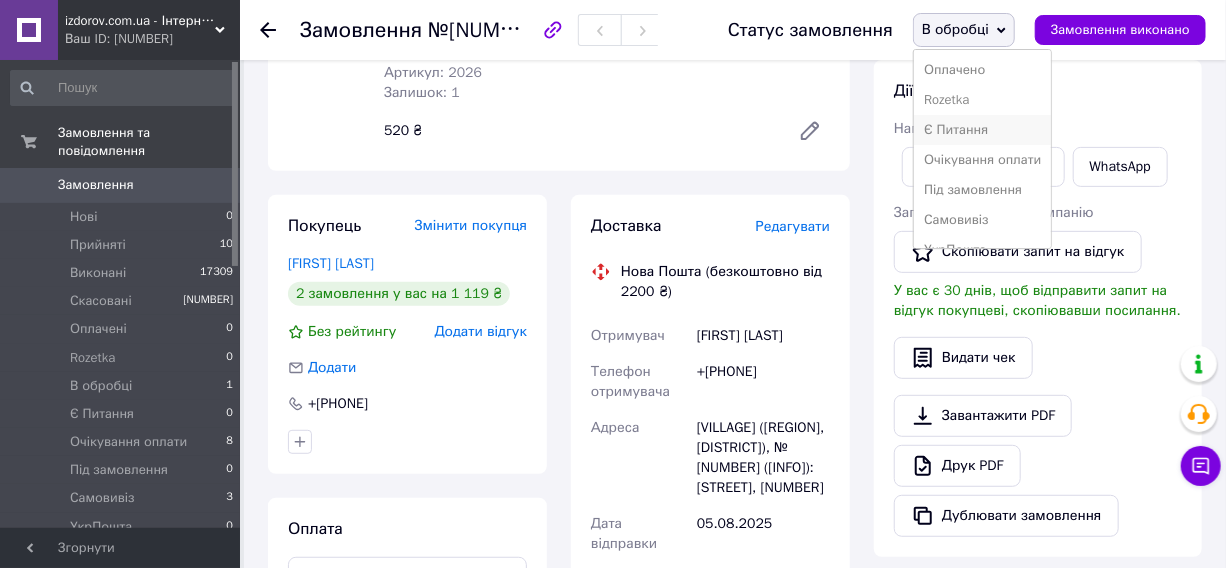 click on "Є Питання" at bounding box center (982, 130) 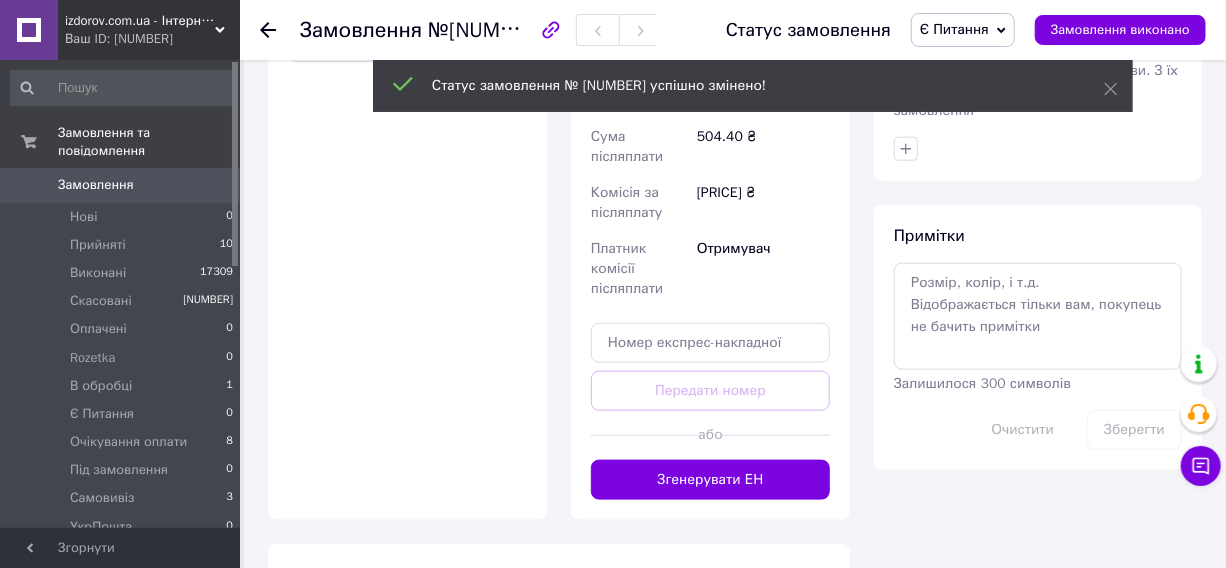 scroll, scrollTop: 818, scrollLeft: 0, axis: vertical 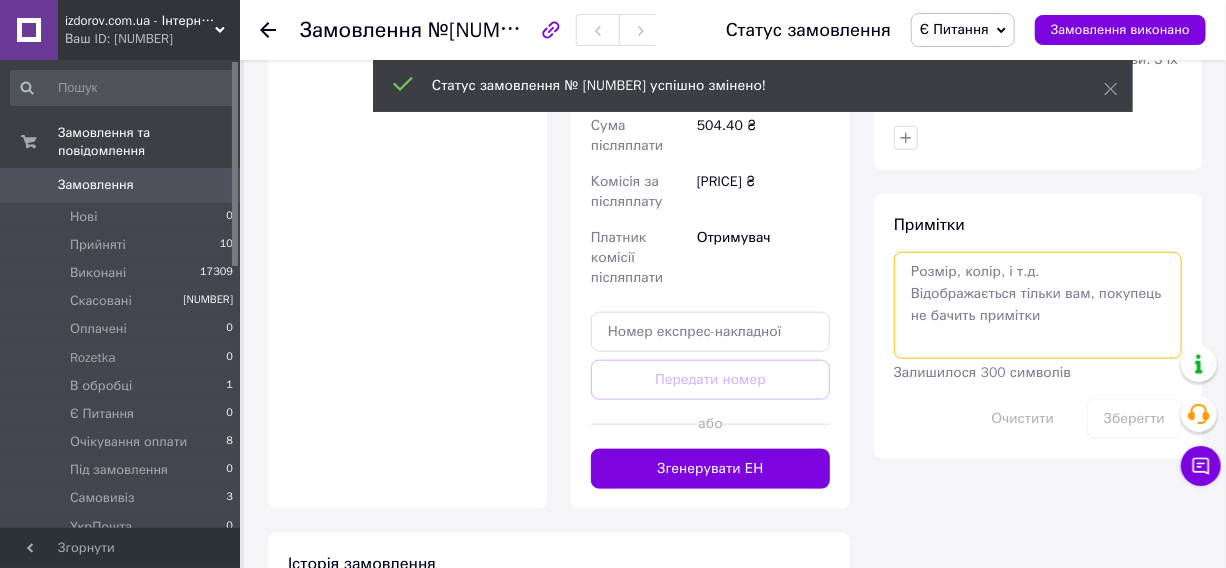 click at bounding box center [1038, 305] 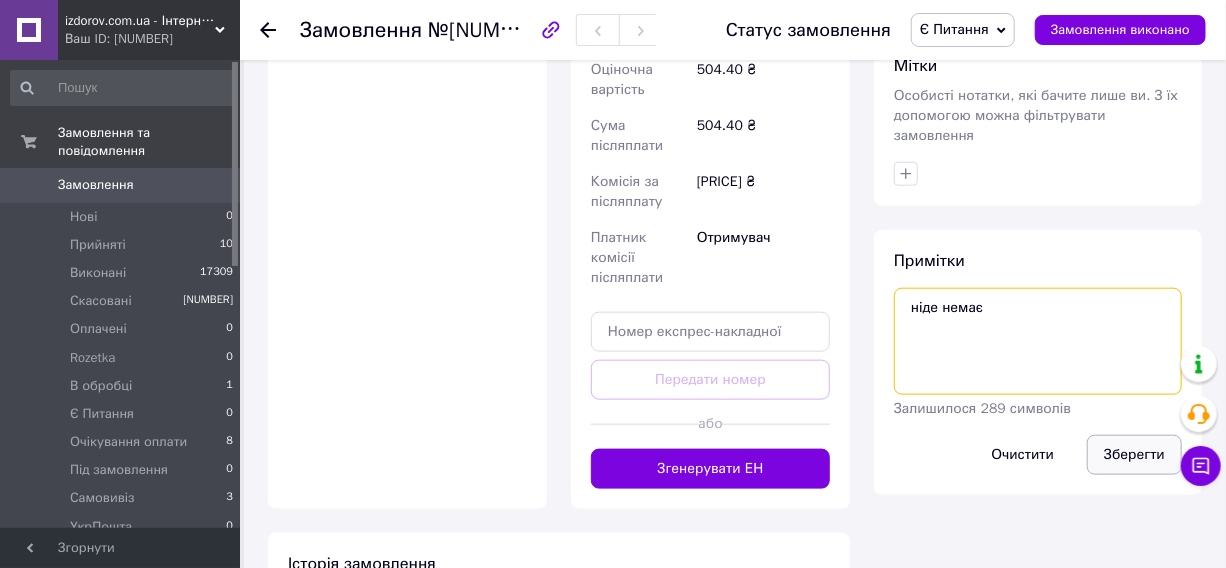 type on "ніде немає" 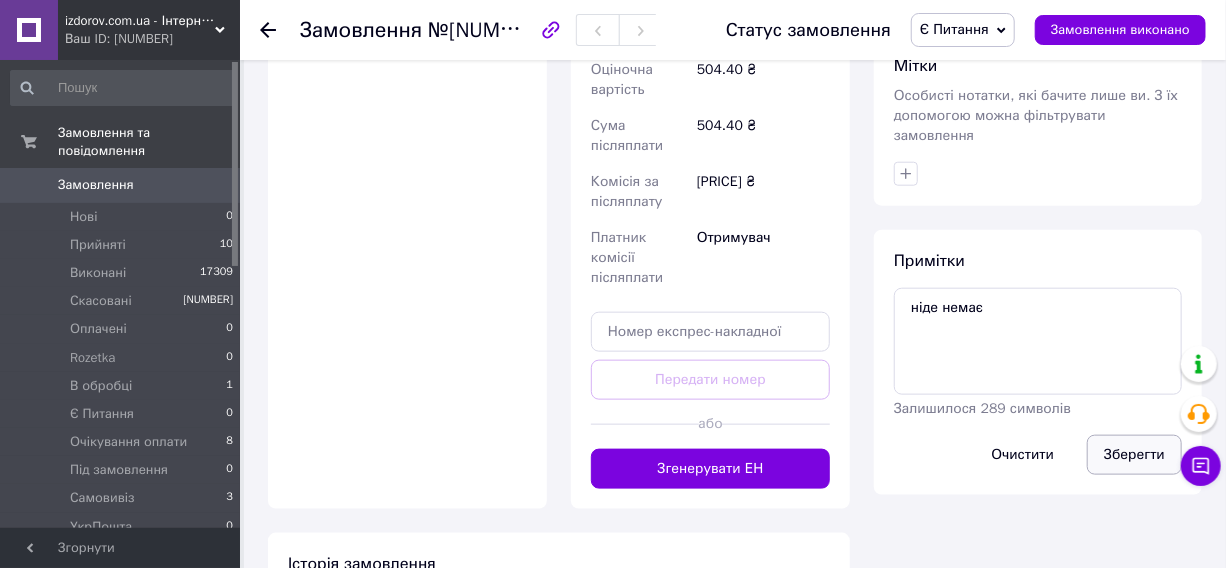 click on "Зберегти" at bounding box center (1134, 455) 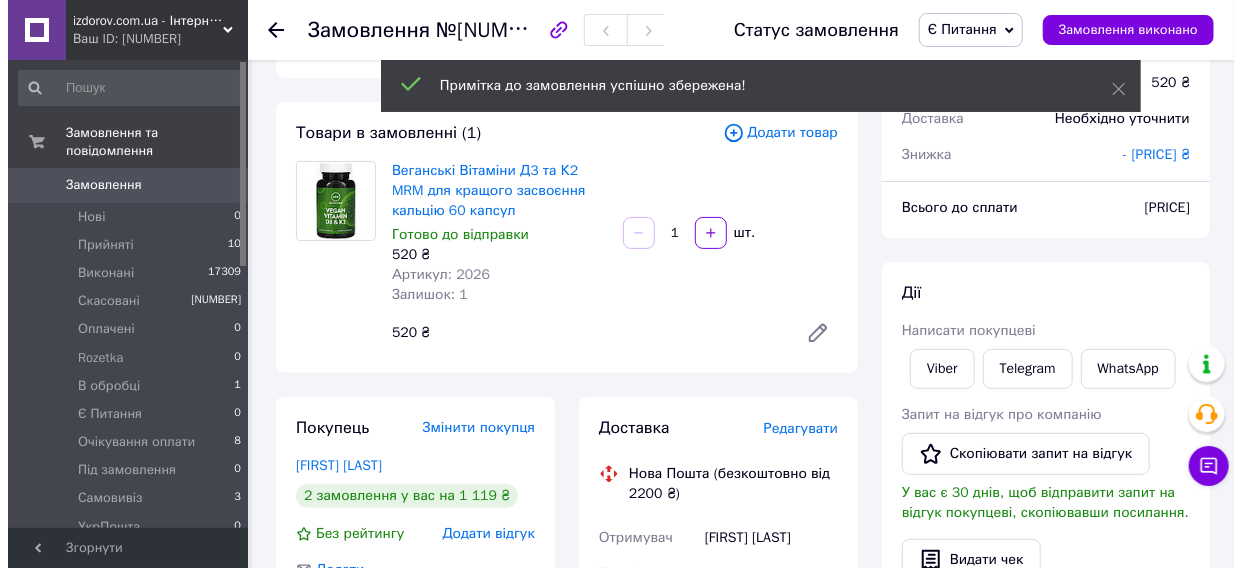 scroll, scrollTop: 0, scrollLeft: 0, axis: both 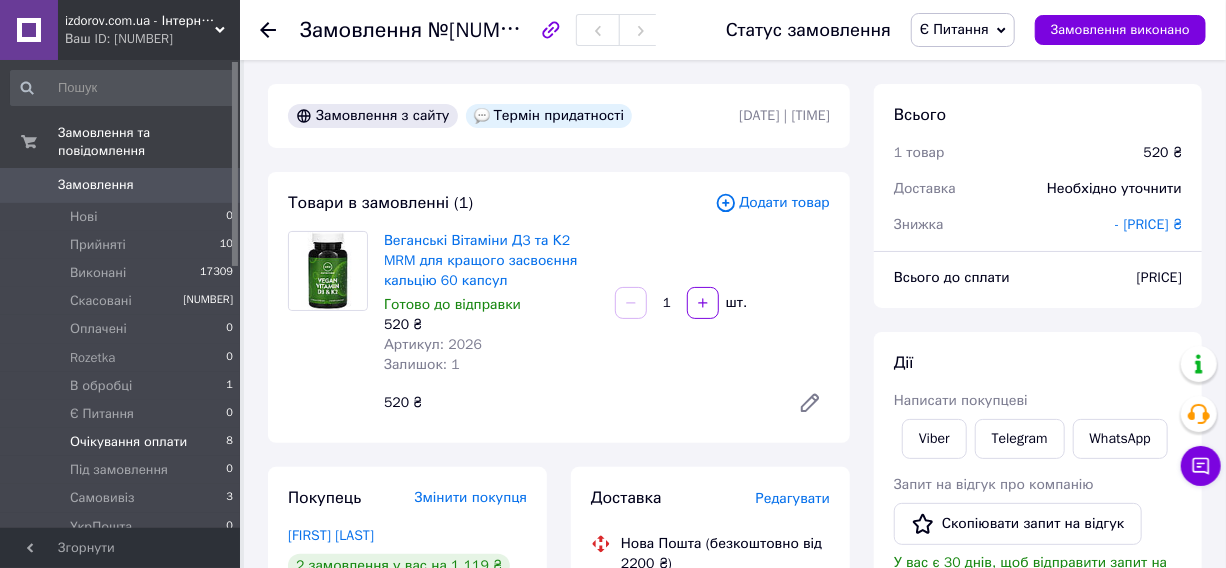 click on "Очікування оплати" at bounding box center (128, 442) 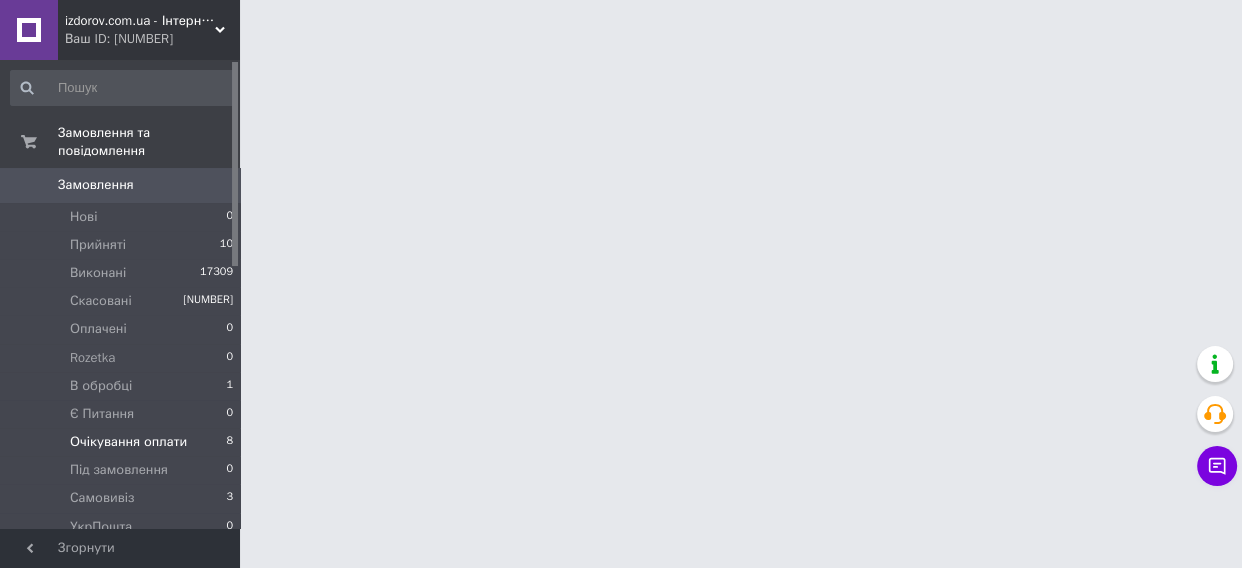click on "Очікування оплати" at bounding box center (128, 442) 